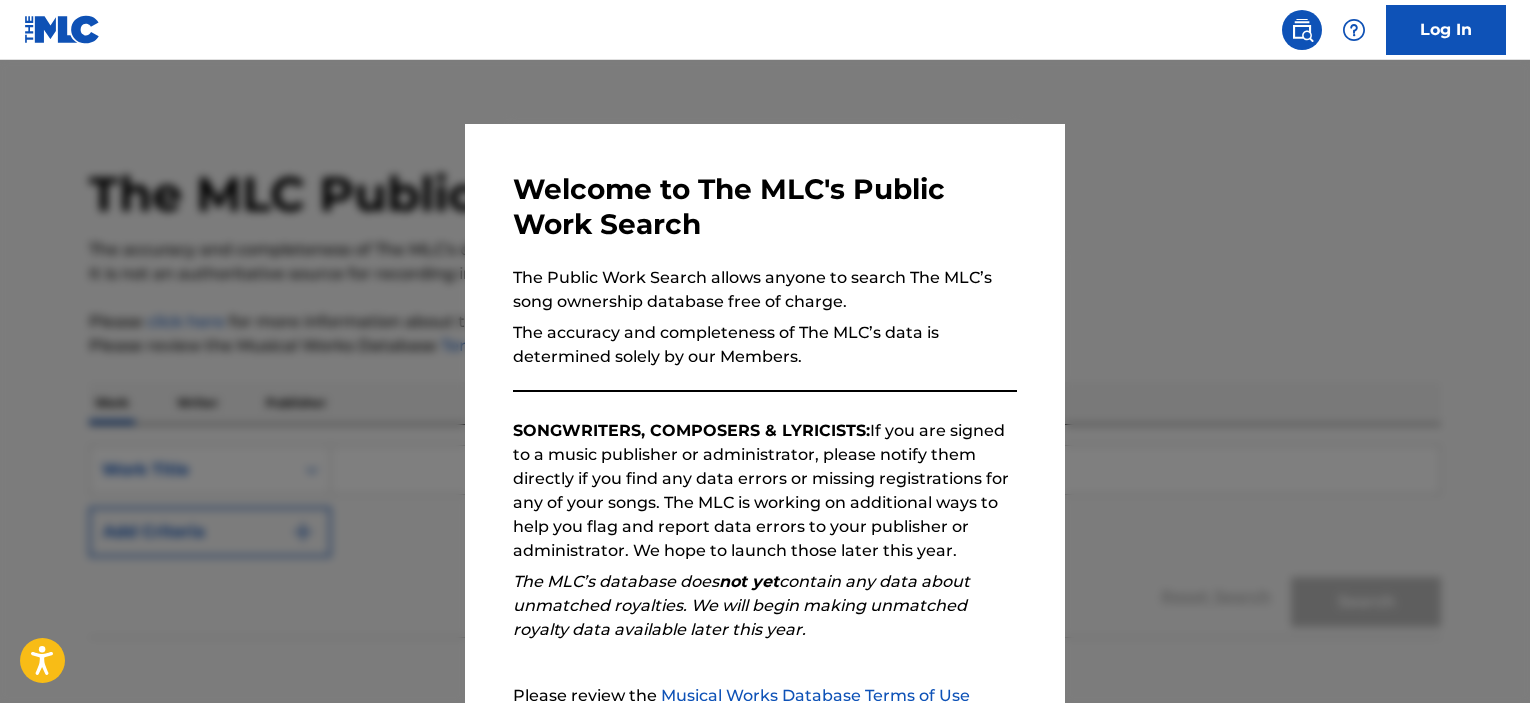 scroll, scrollTop: 0, scrollLeft: 0, axis: both 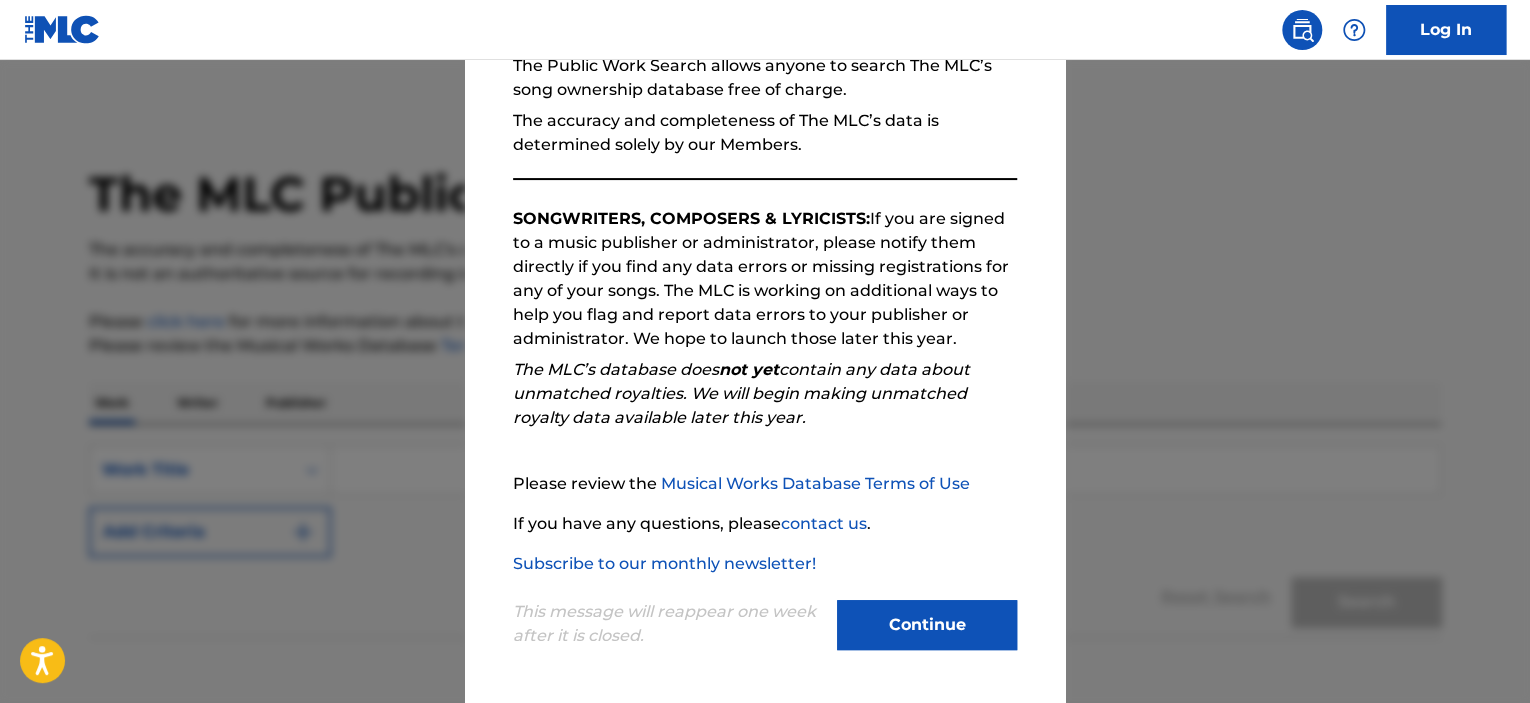 click on "Continue" at bounding box center (927, 625) 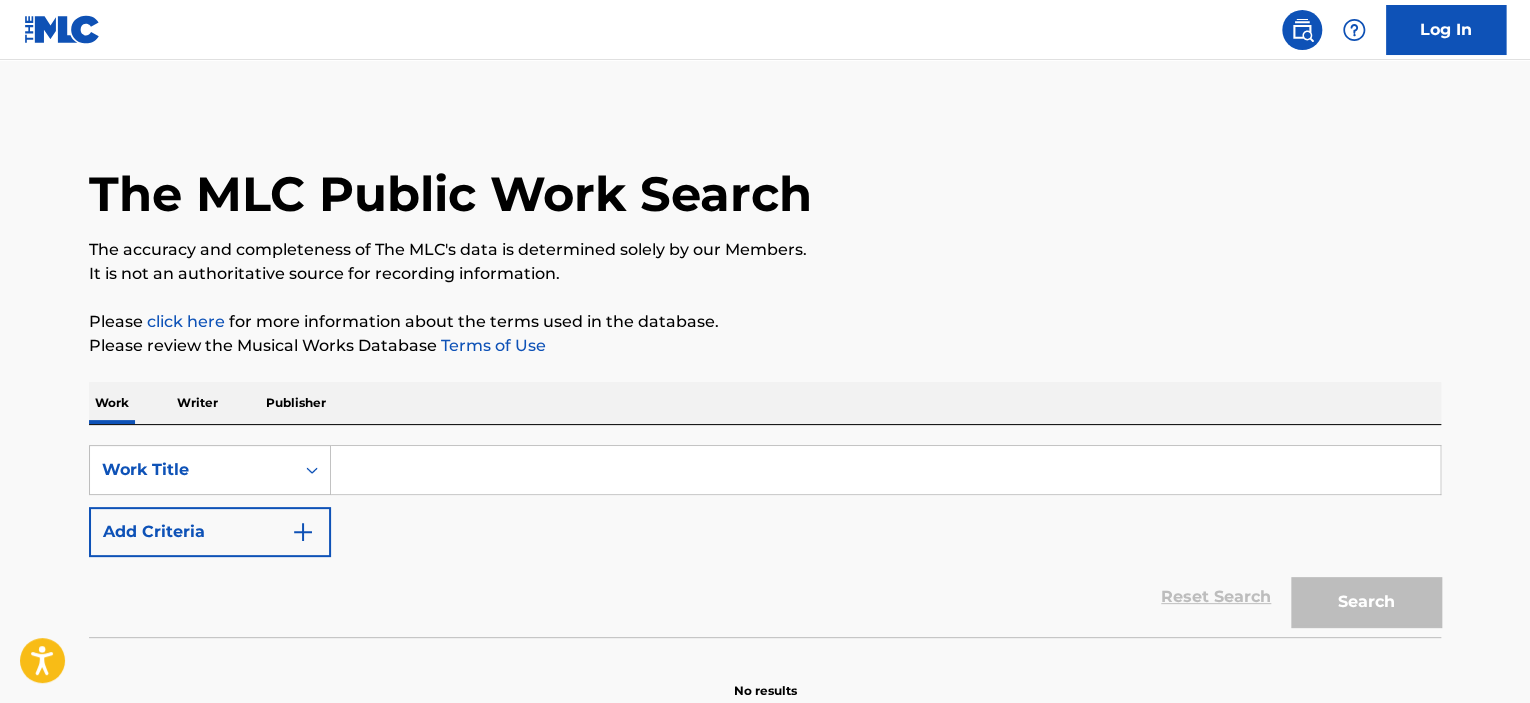click at bounding box center (885, 470) 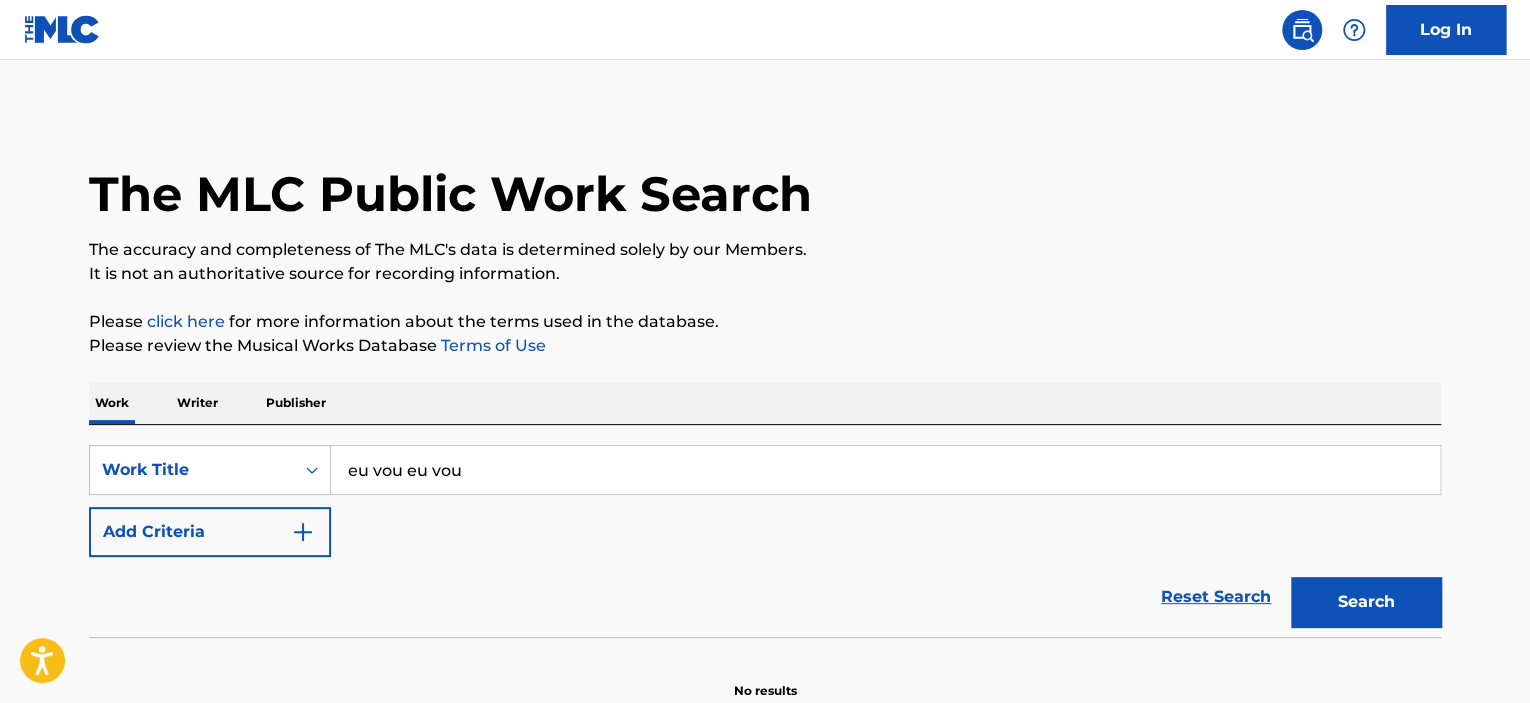type on "eu vou eu vou" 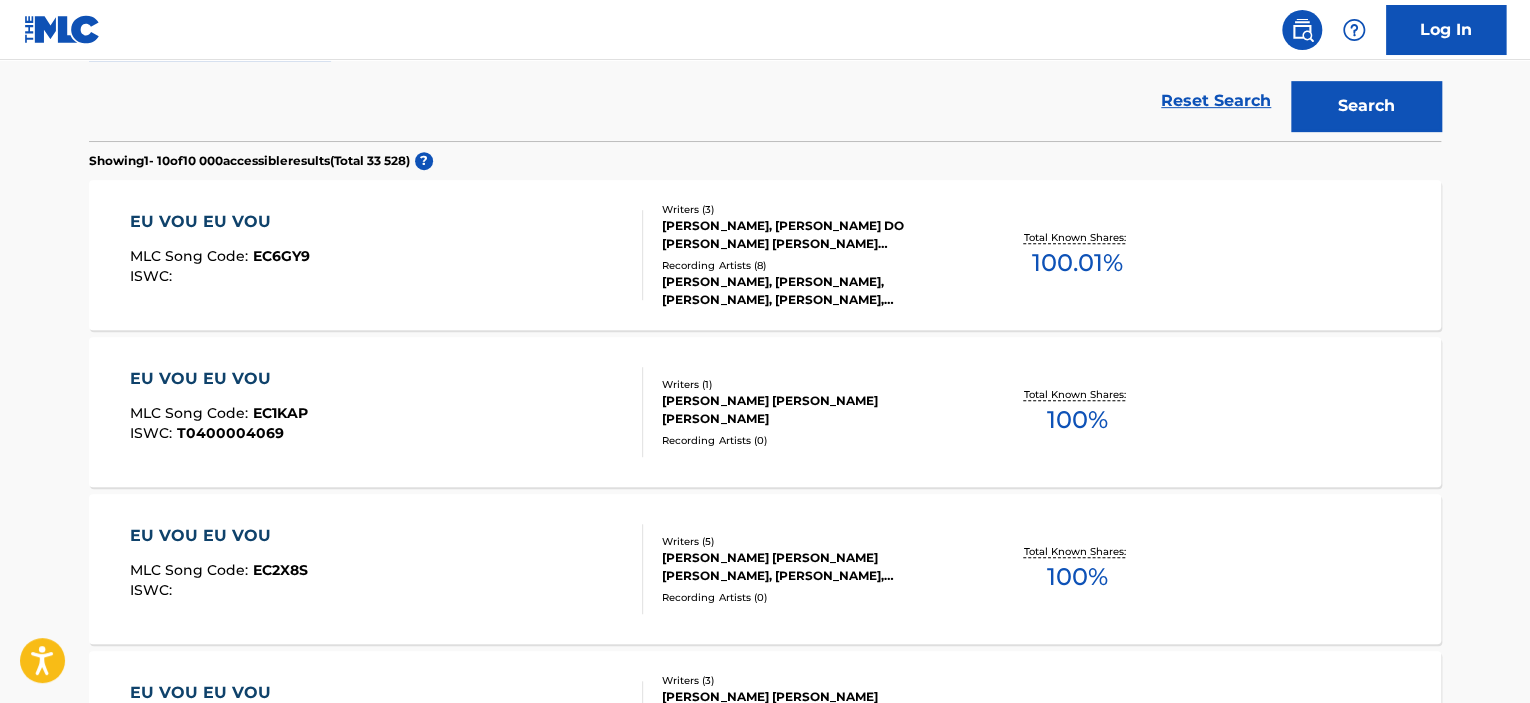 scroll, scrollTop: 486, scrollLeft: 0, axis: vertical 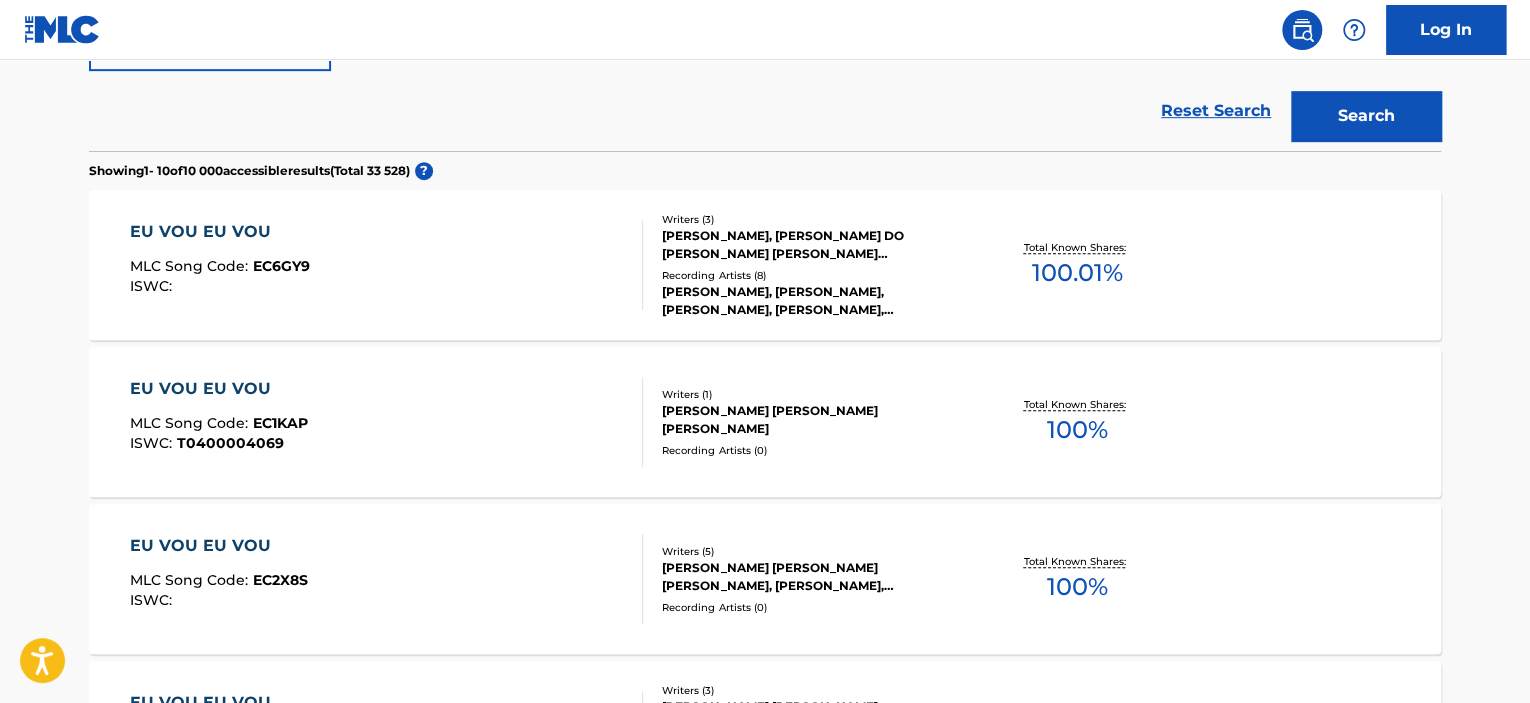 click on "EU VOU EU VOU" at bounding box center [220, 232] 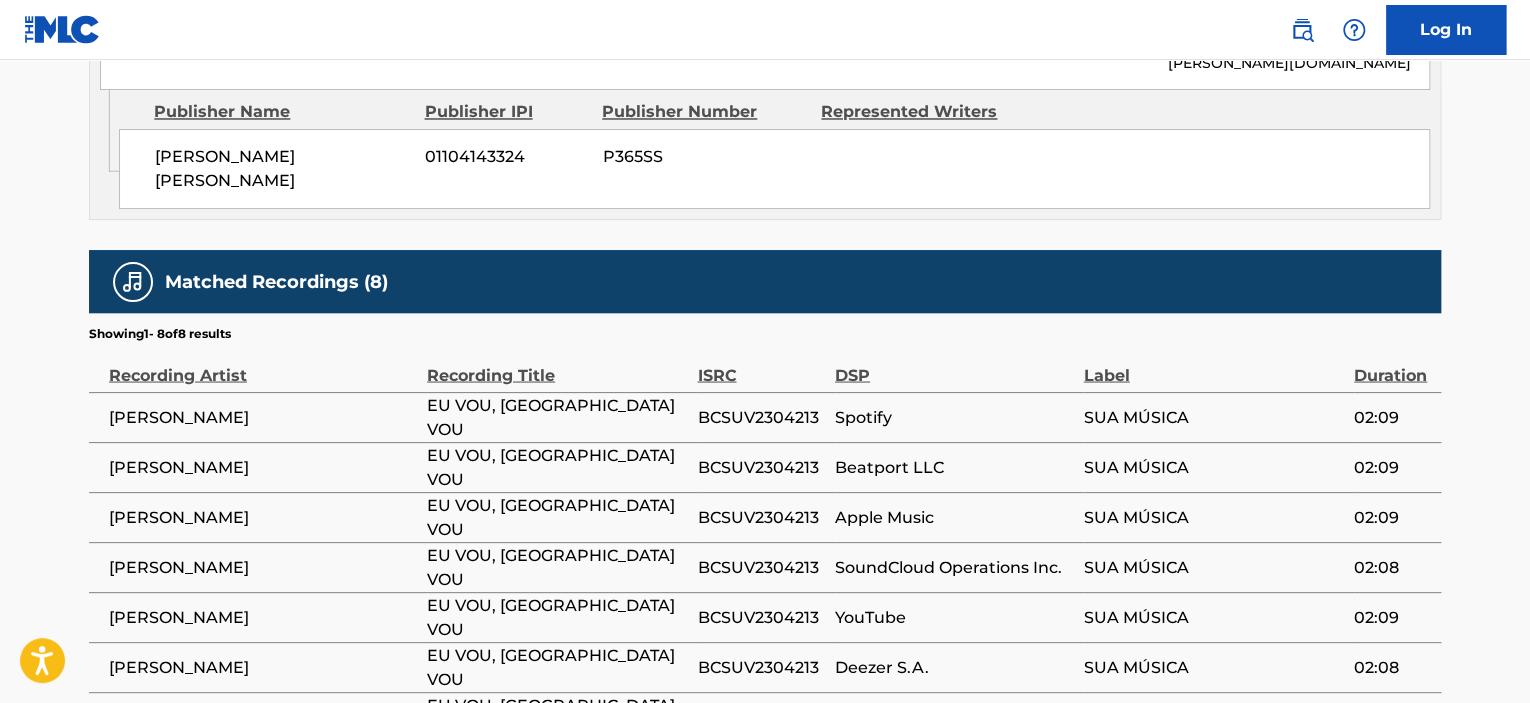 scroll, scrollTop: 1707, scrollLeft: 0, axis: vertical 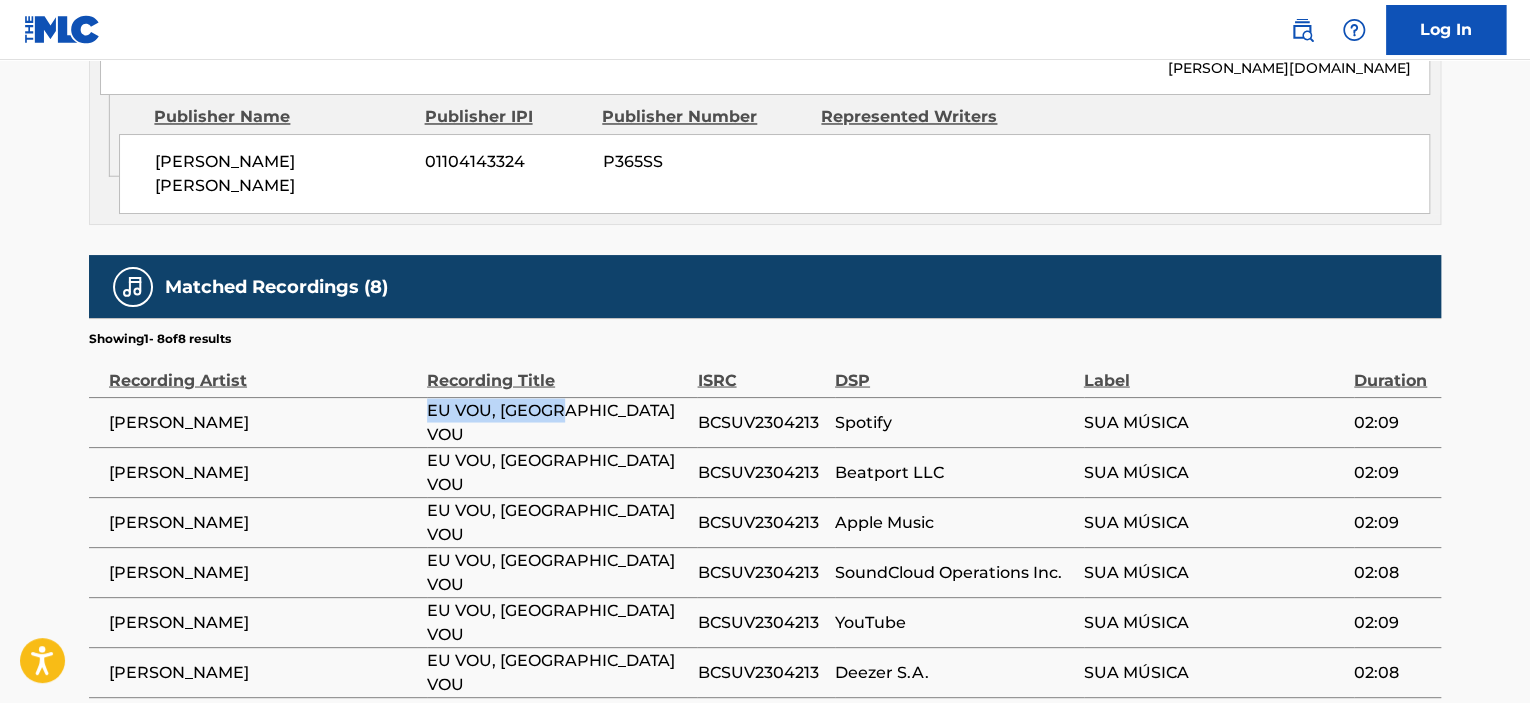 drag, startPoint x: 589, startPoint y: 329, endPoint x: 427, endPoint y: 338, distance: 162.2498 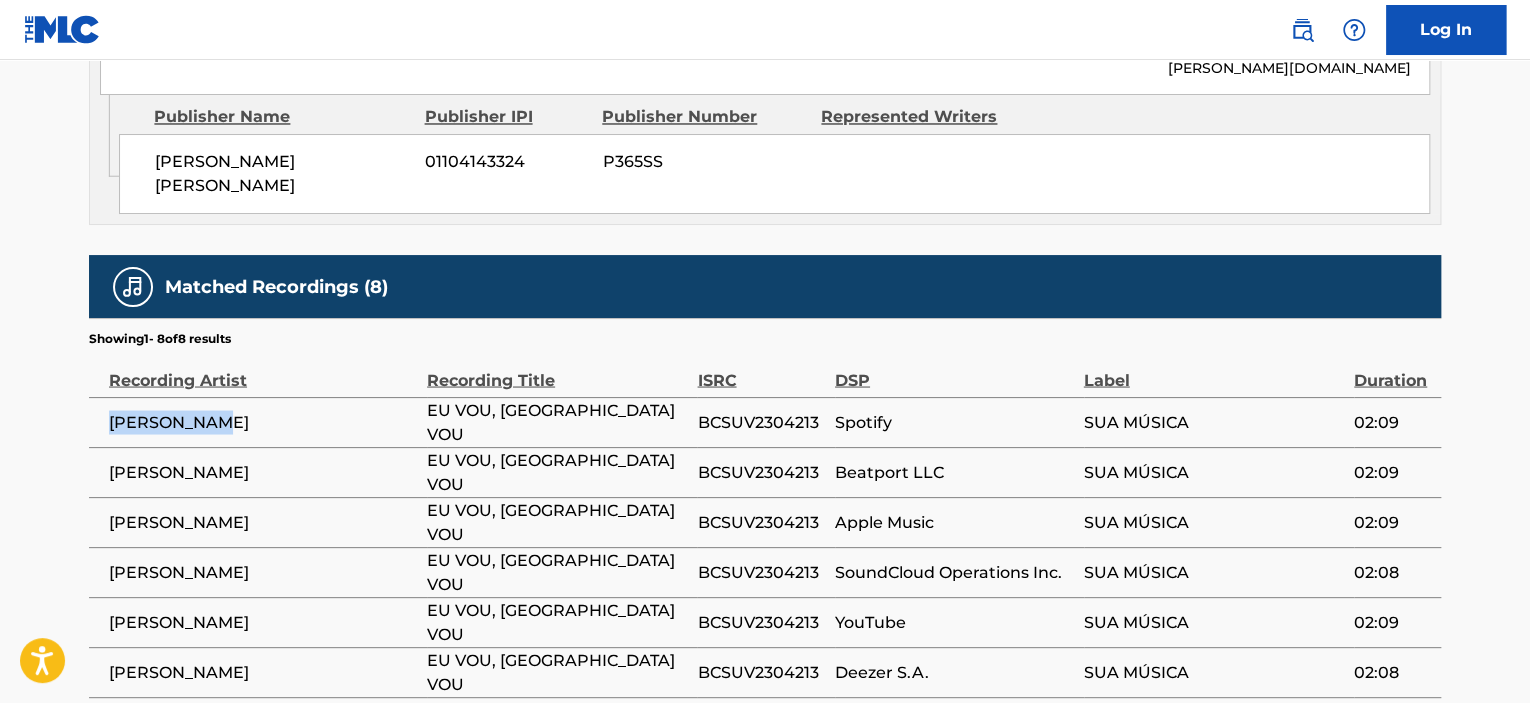 drag, startPoint x: 246, startPoint y: 329, endPoint x: 112, endPoint y: 339, distance: 134.37262 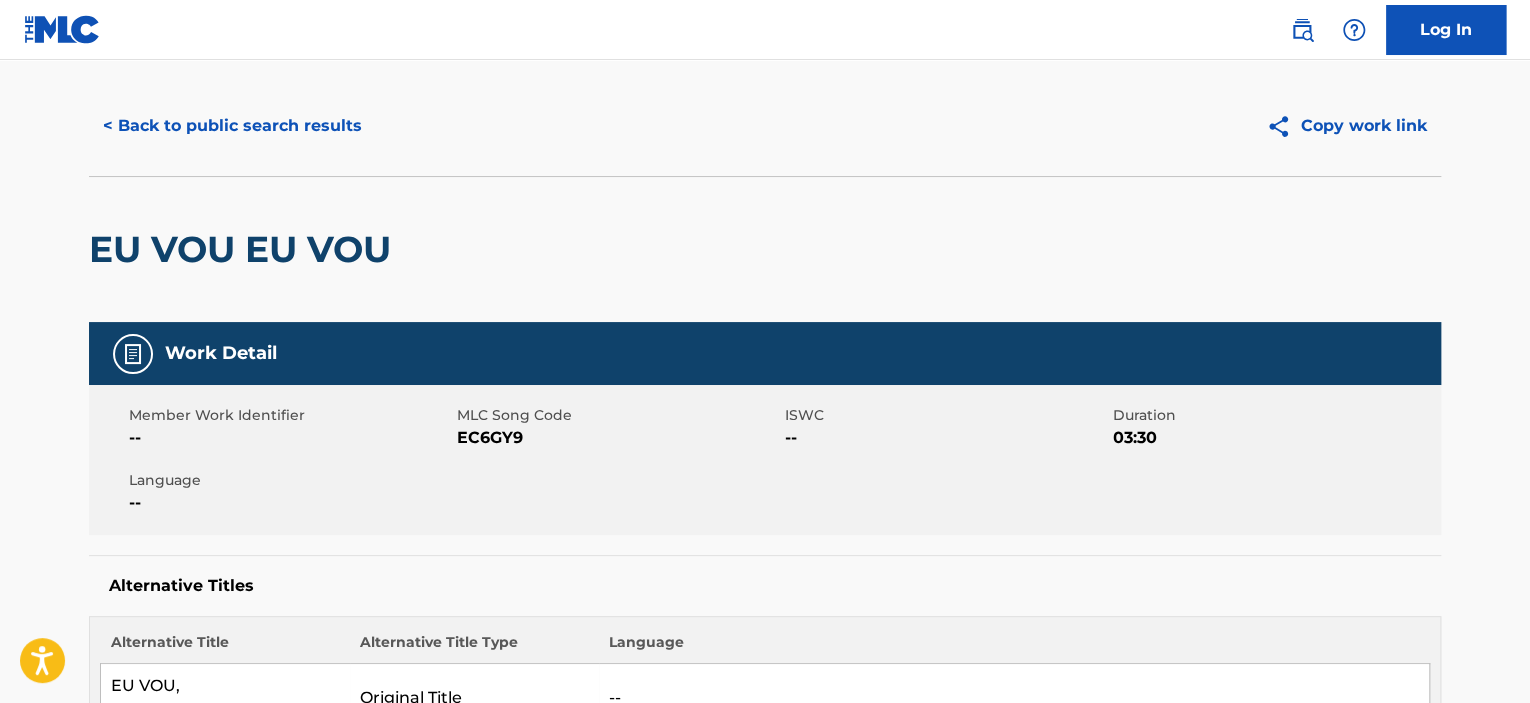 scroll, scrollTop: 0, scrollLeft: 0, axis: both 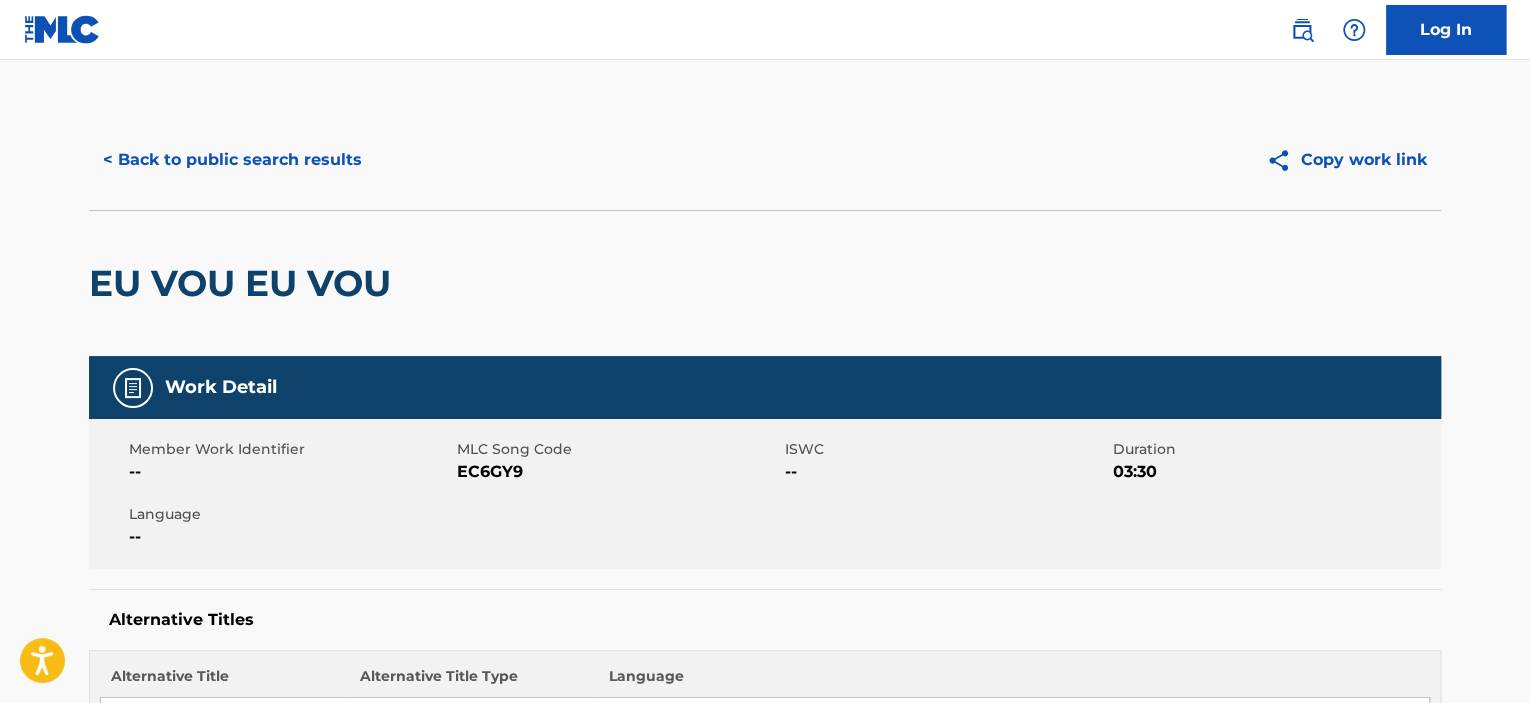 click on "< Back to public search results" at bounding box center (232, 160) 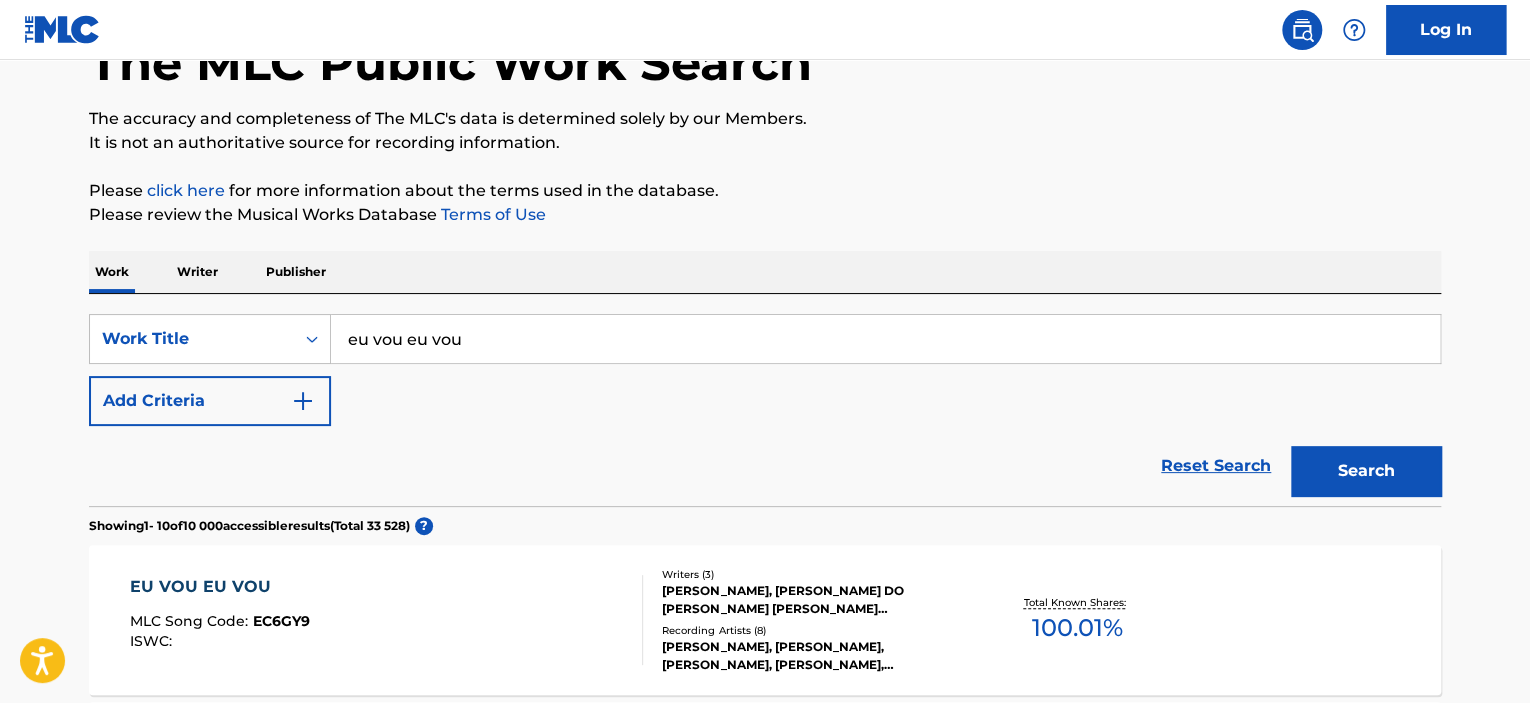 scroll, scrollTop: 120, scrollLeft: 0, axis: vertical 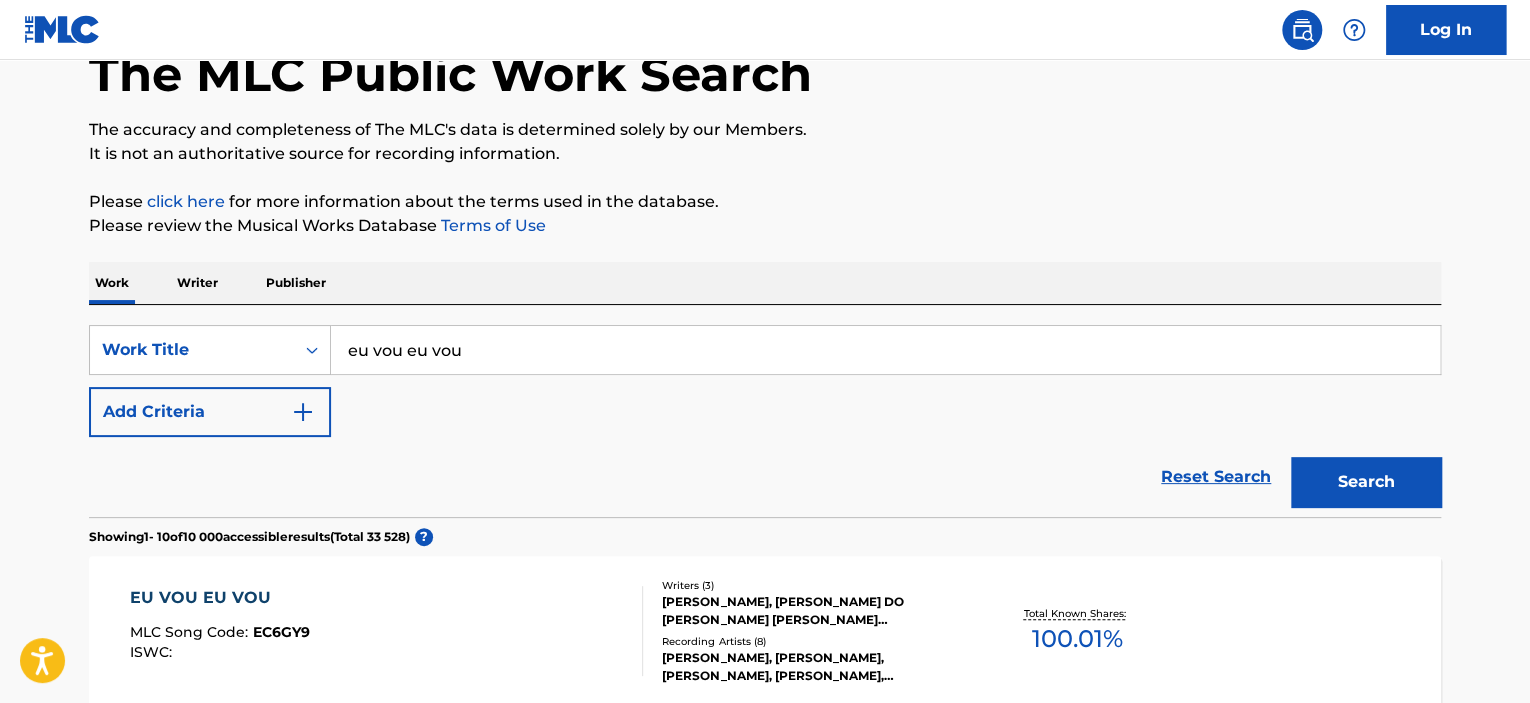 click on "Writer" at bounding box center (197, 283) 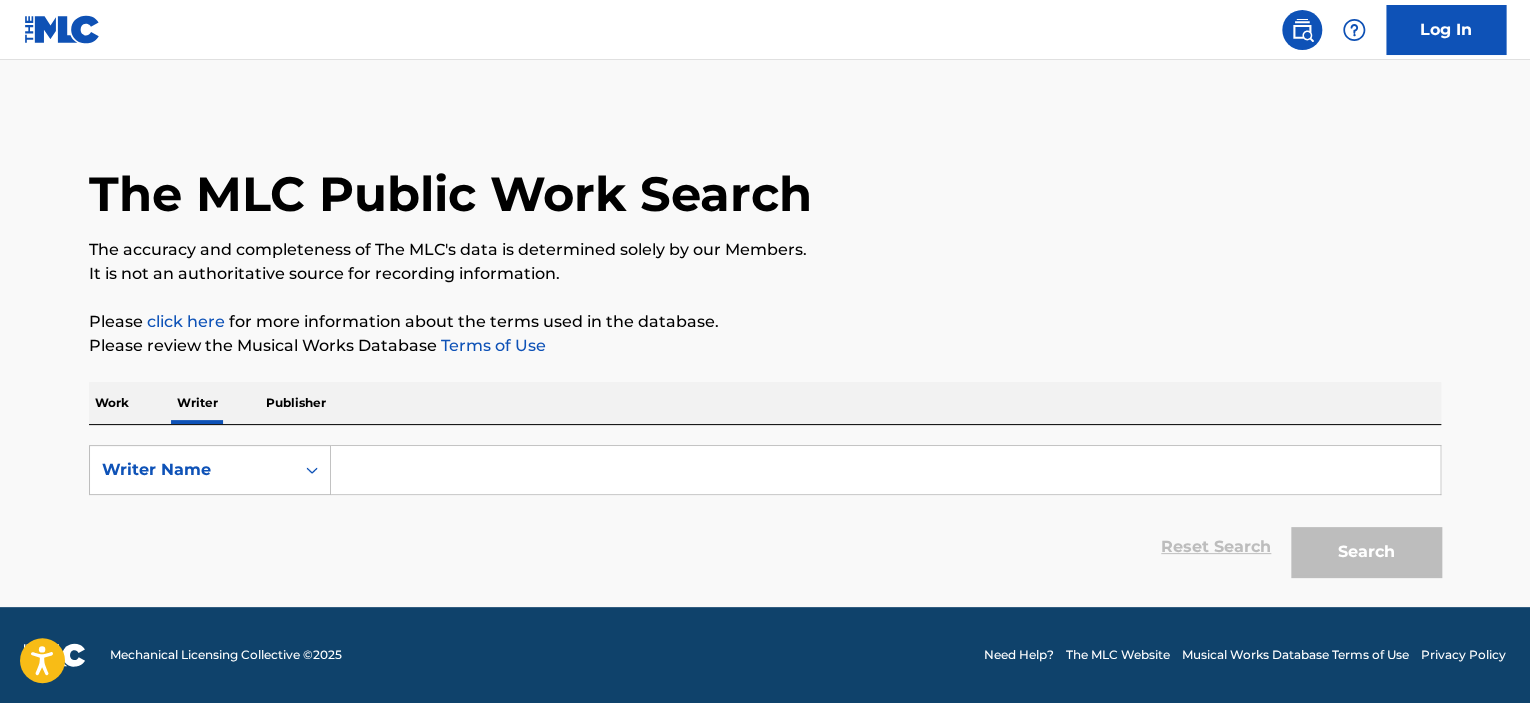 scroll, scrollTop: 0, scrollLeft: 0, axis: both 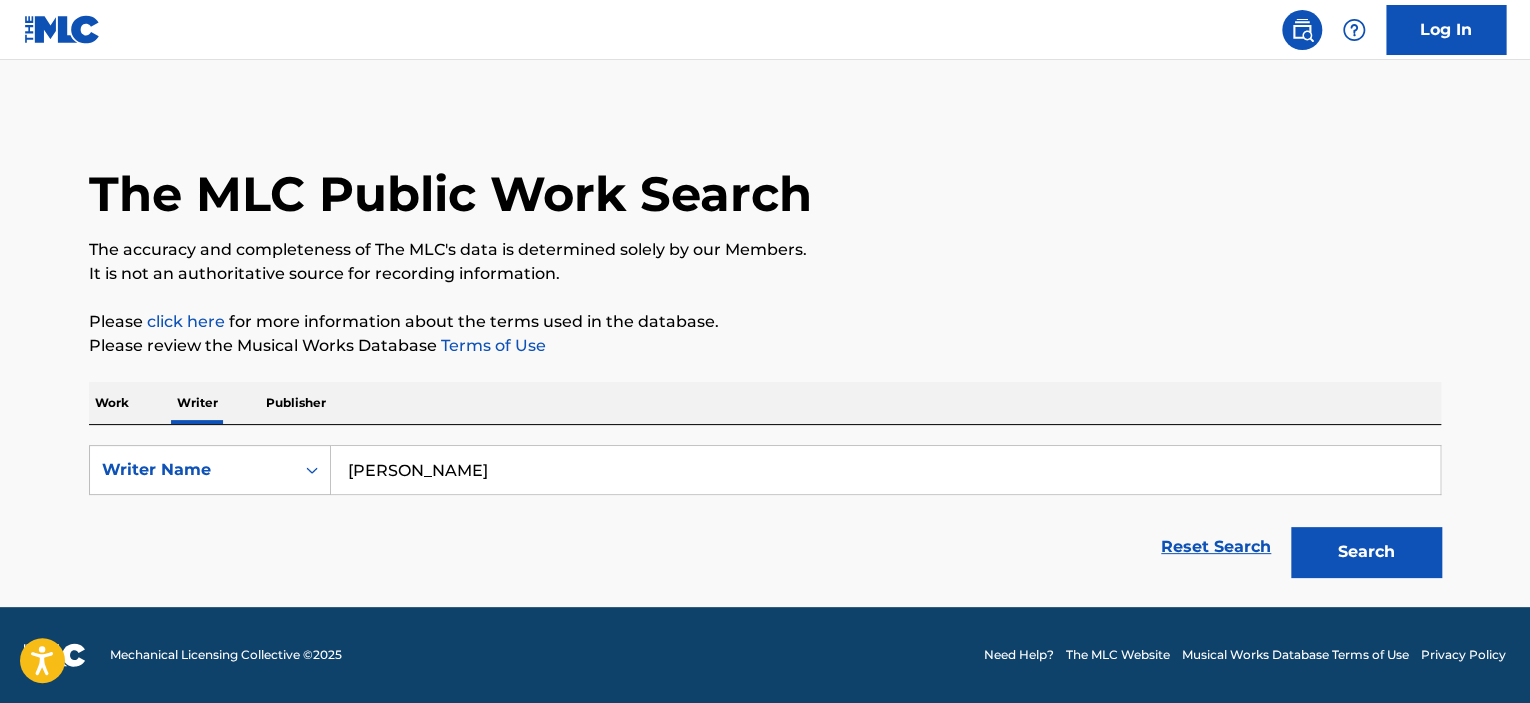 type on "[PERSON_NAME]" 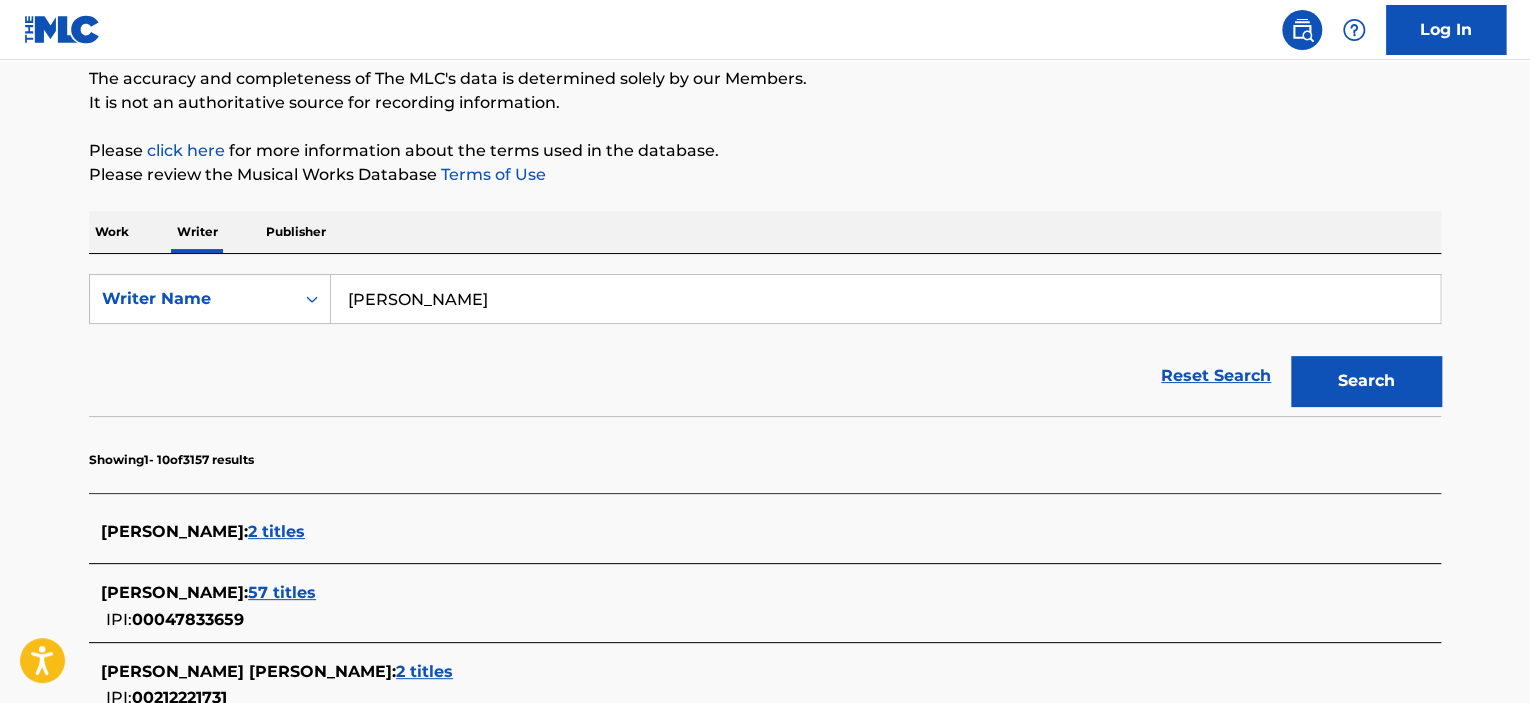 scroll, scrollTop: 0, scrollLeft: 0, axis: both 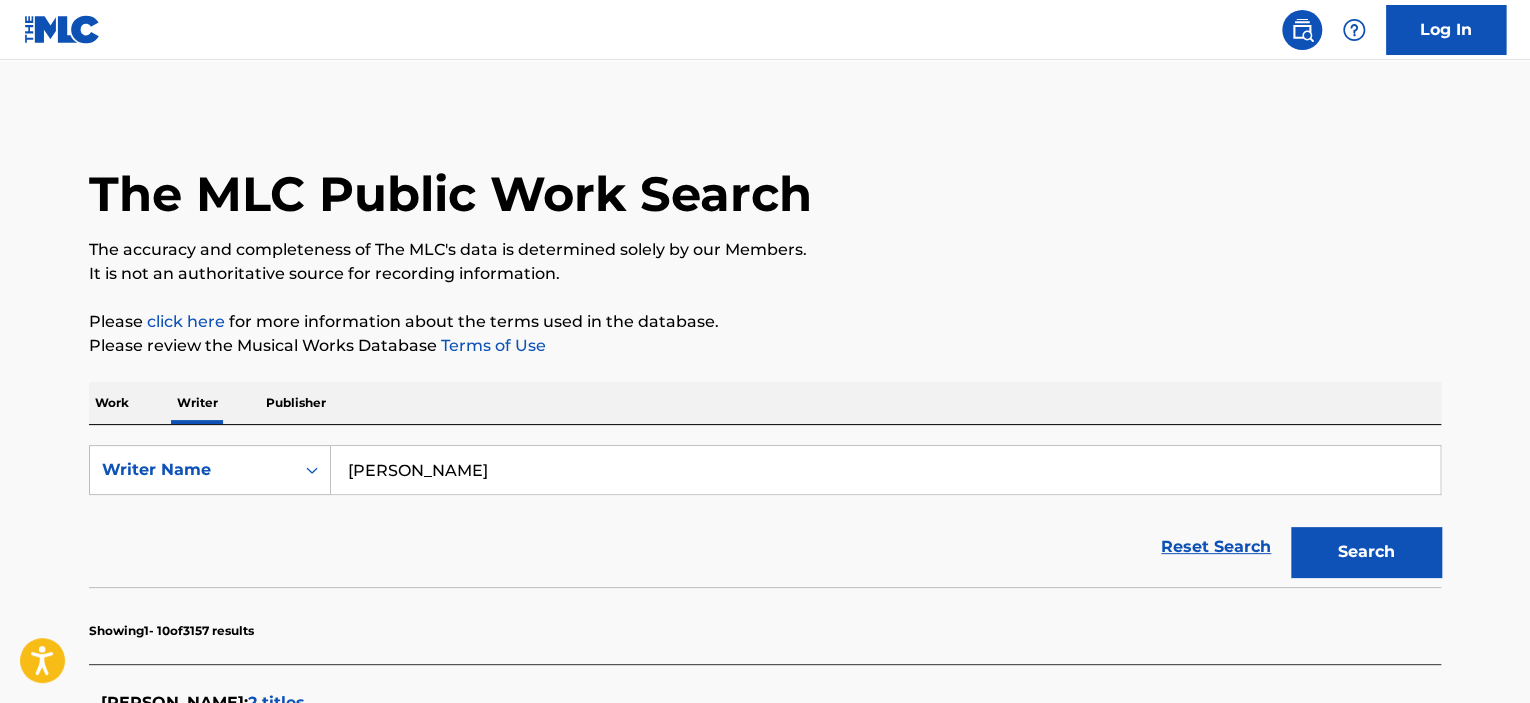 click on "Publisher" at bounding box center (296, 403) 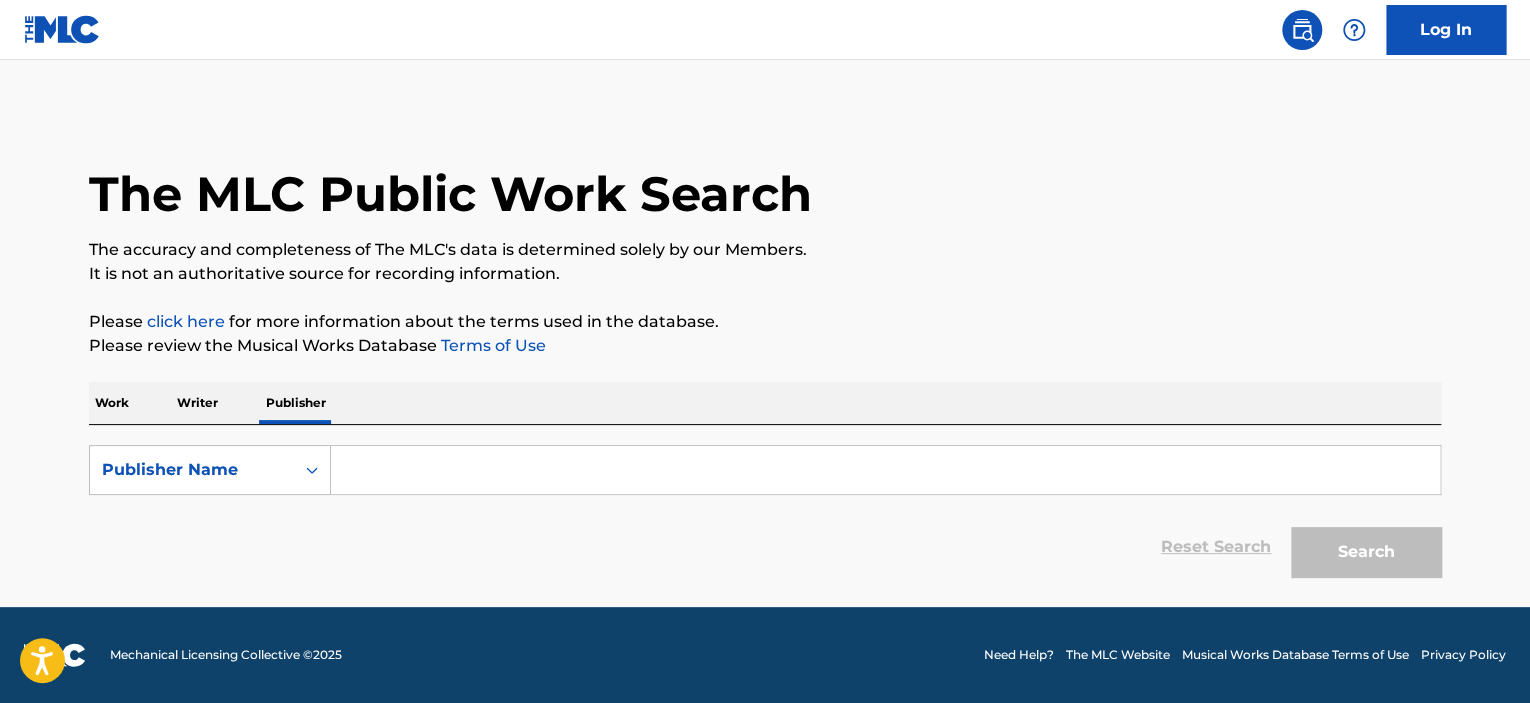 click at bounding box center (885, 470) 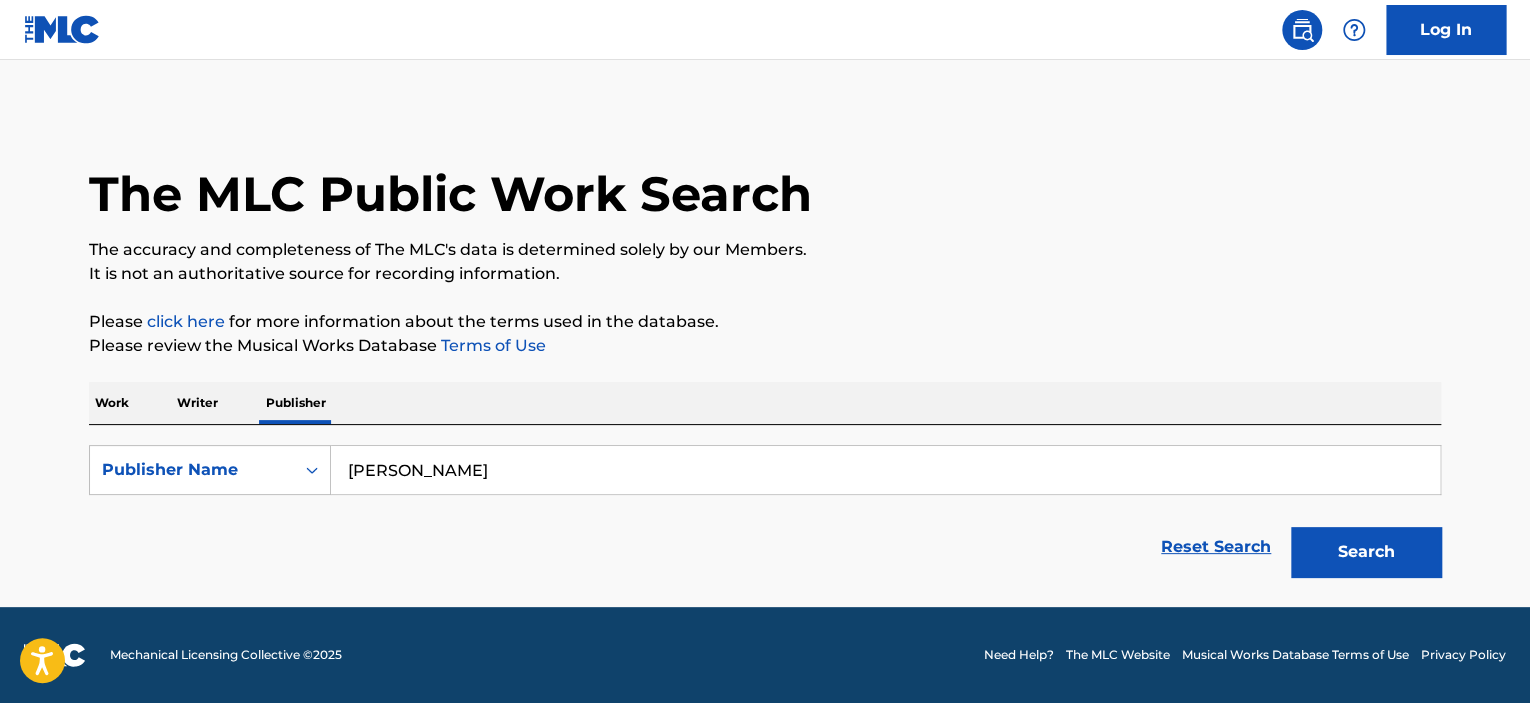 type on "[PERSON_NAME]" 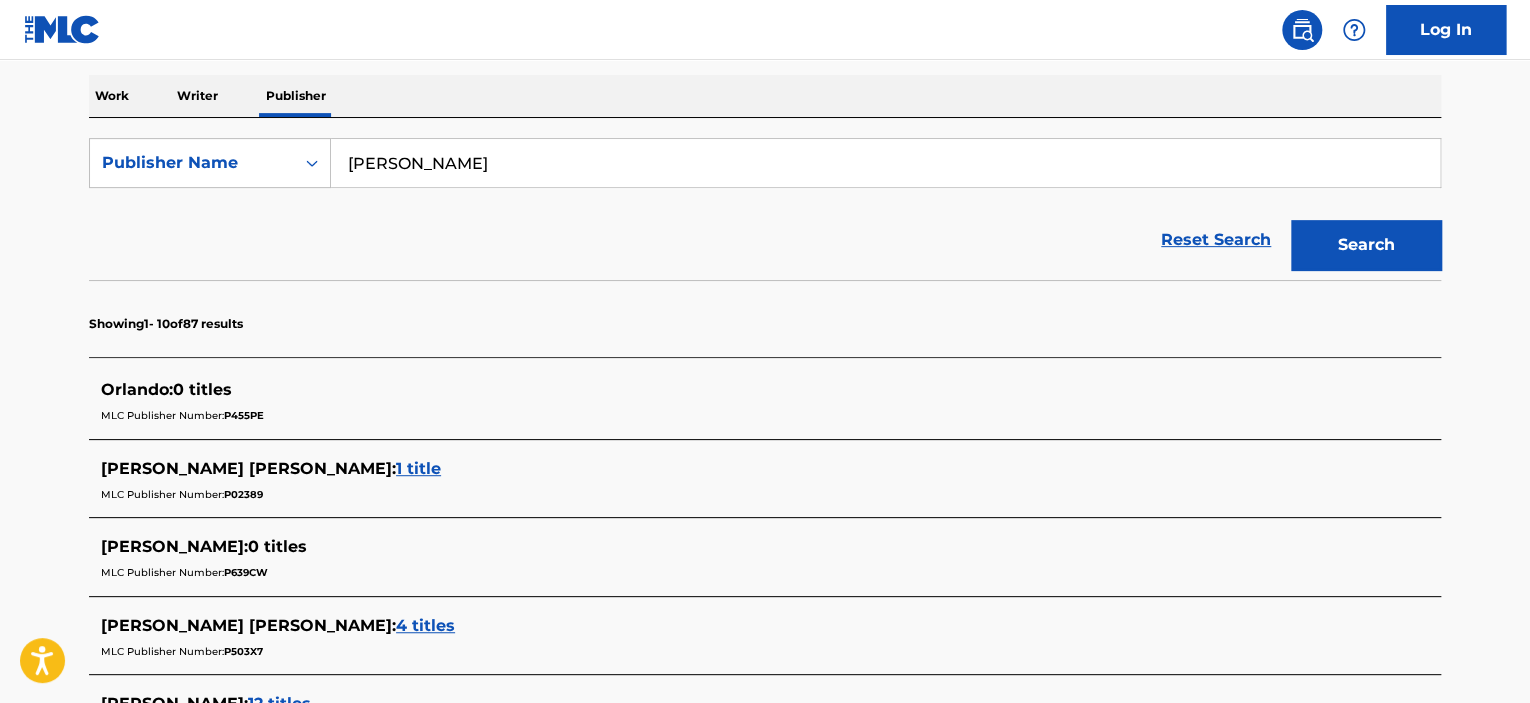 scroll, scrollTop: 308, scrollLeft: 0, axis: vertical 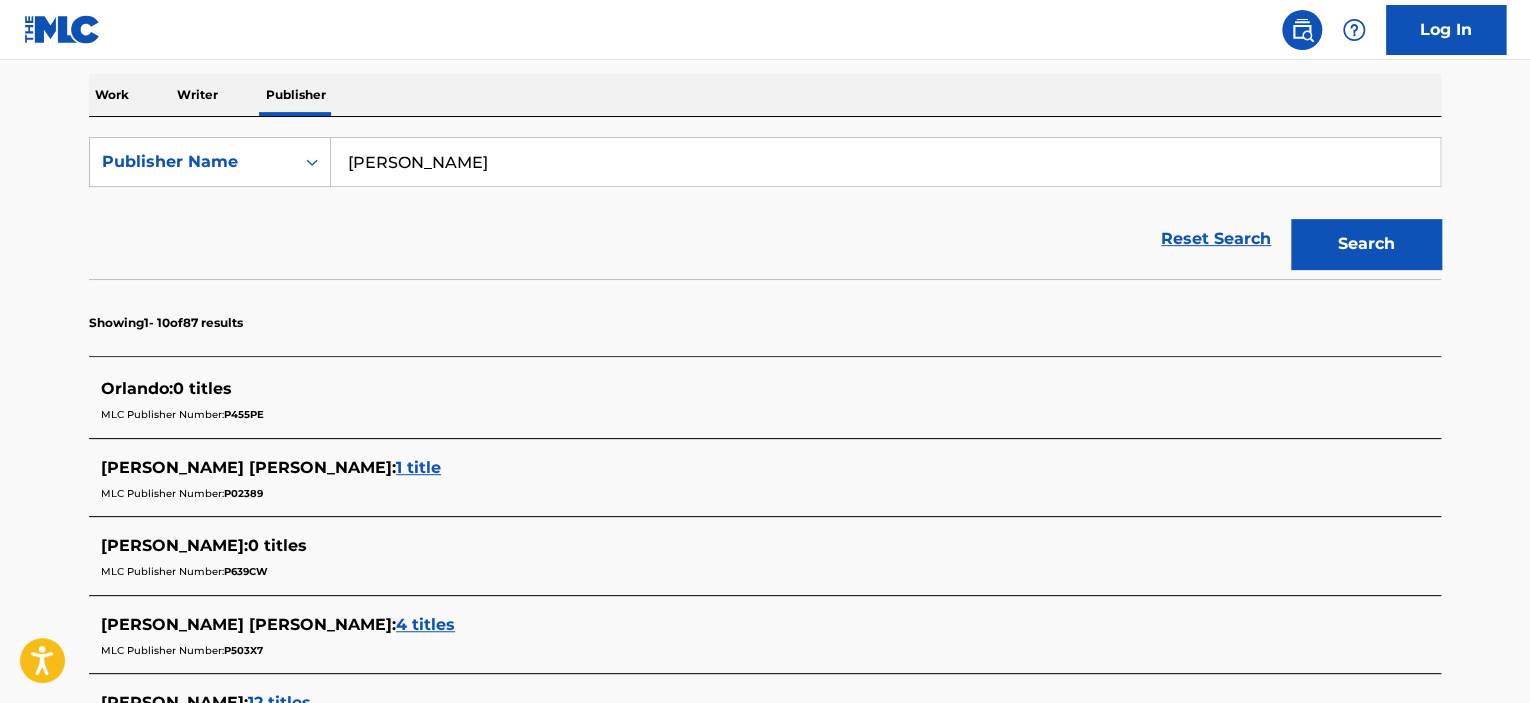 click on "Work" at bounding box center [112, 95] 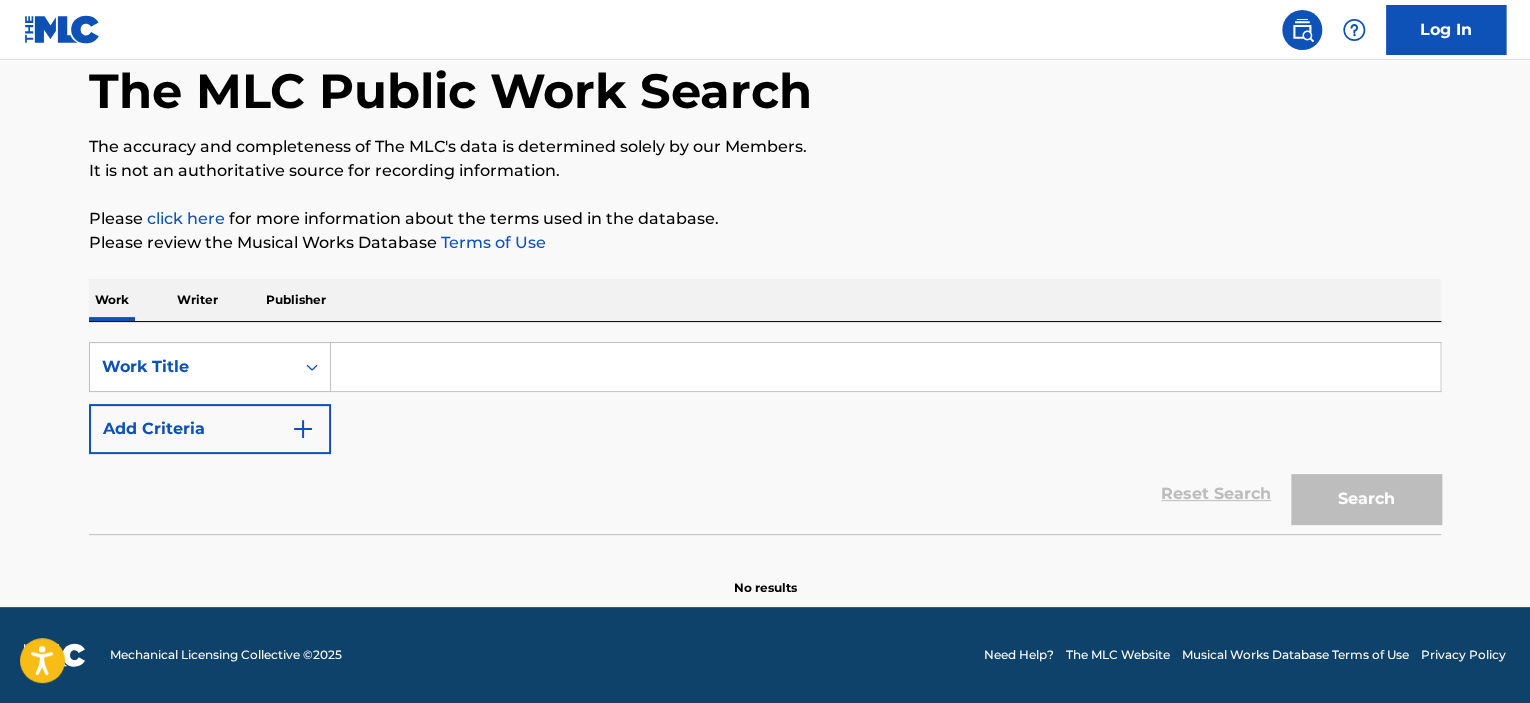 scroll, scrollTop: 0, scrollLeft: 0, axis: both 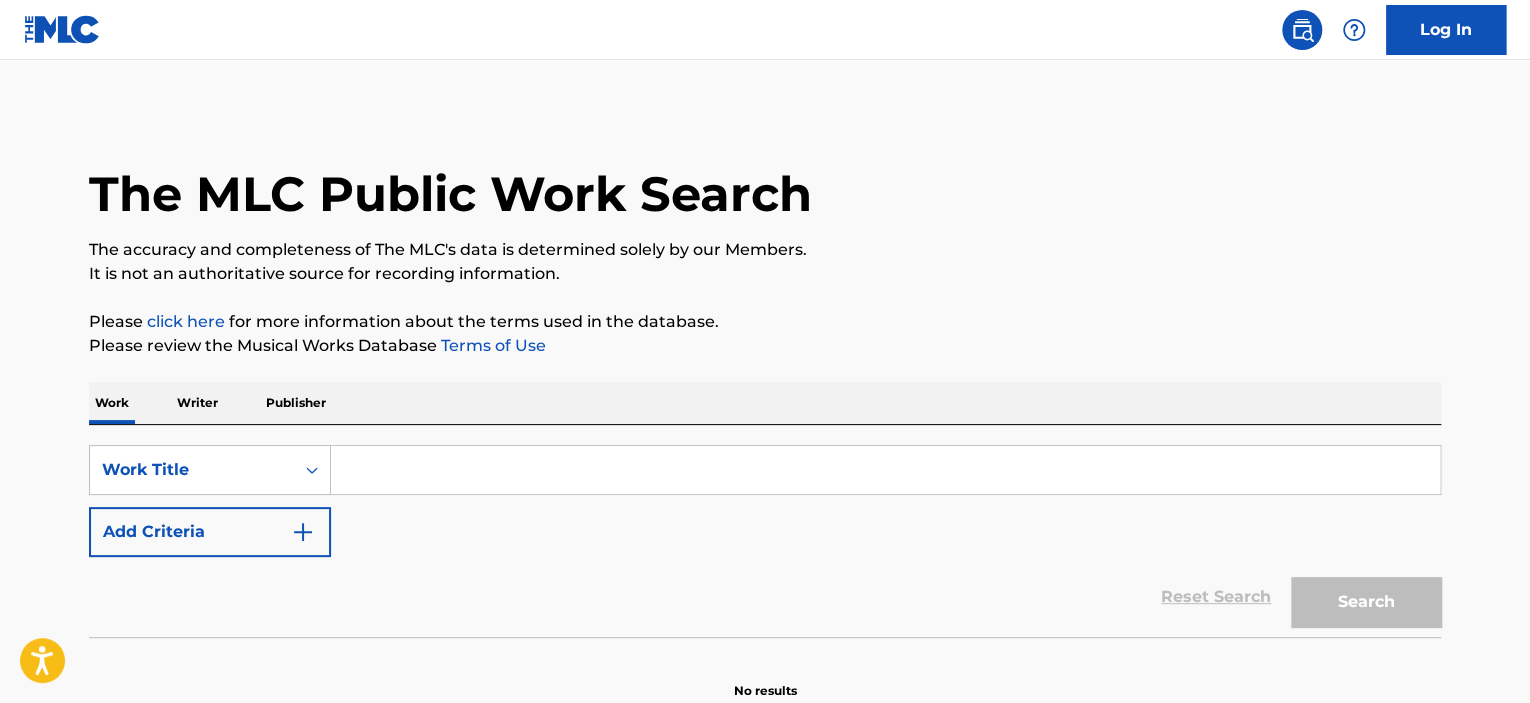click at bounding box center [885, 470] 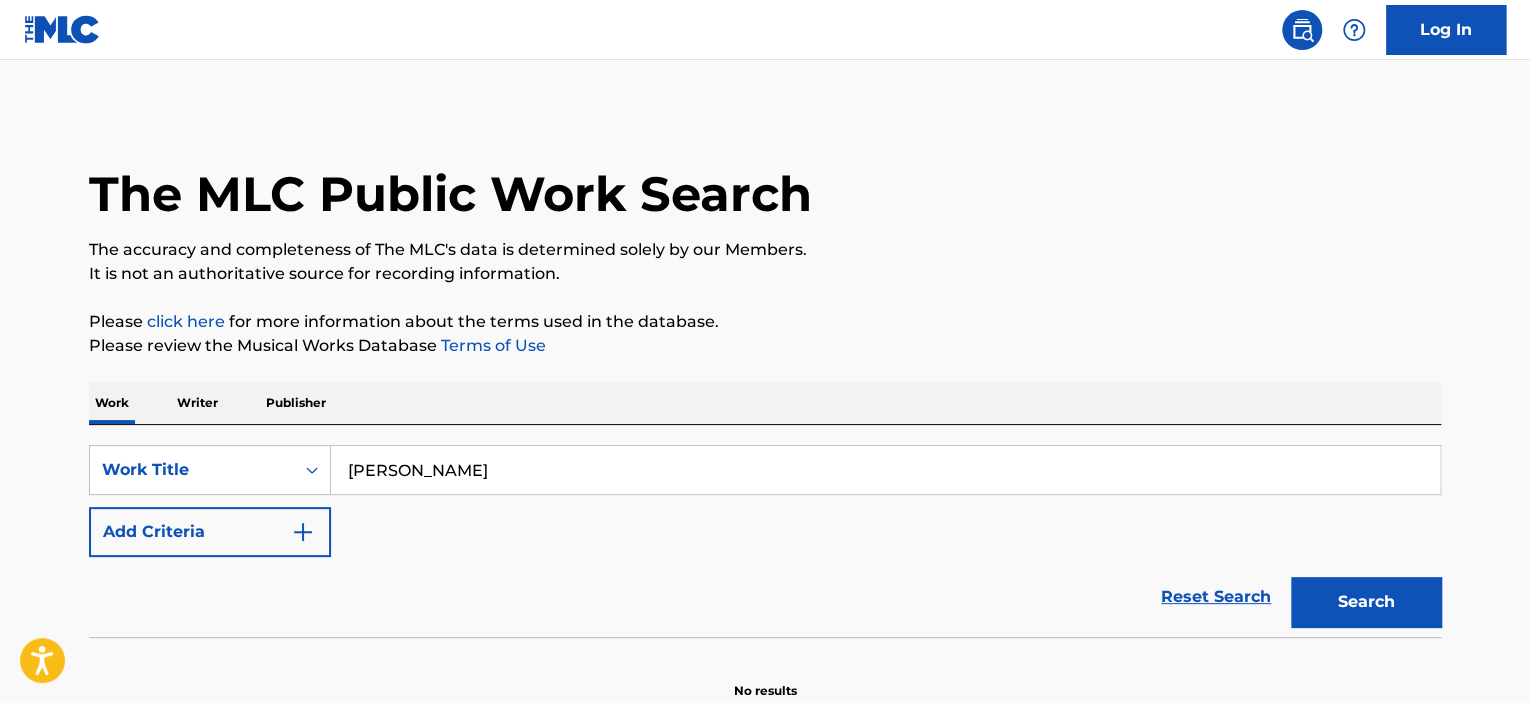 type on "[PERSON_NAME]" 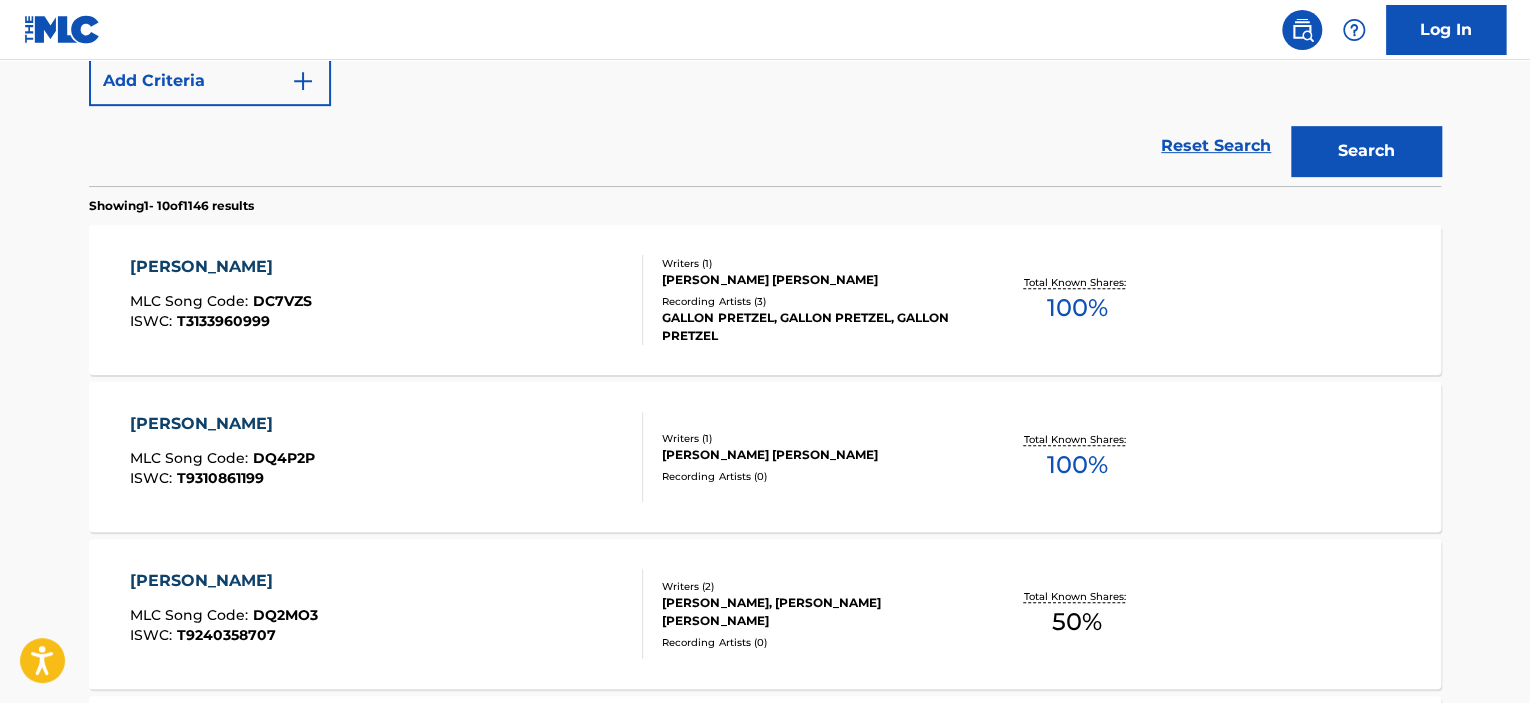 scroll, scrollTop: 0, scrollLeft: 0, axis: both 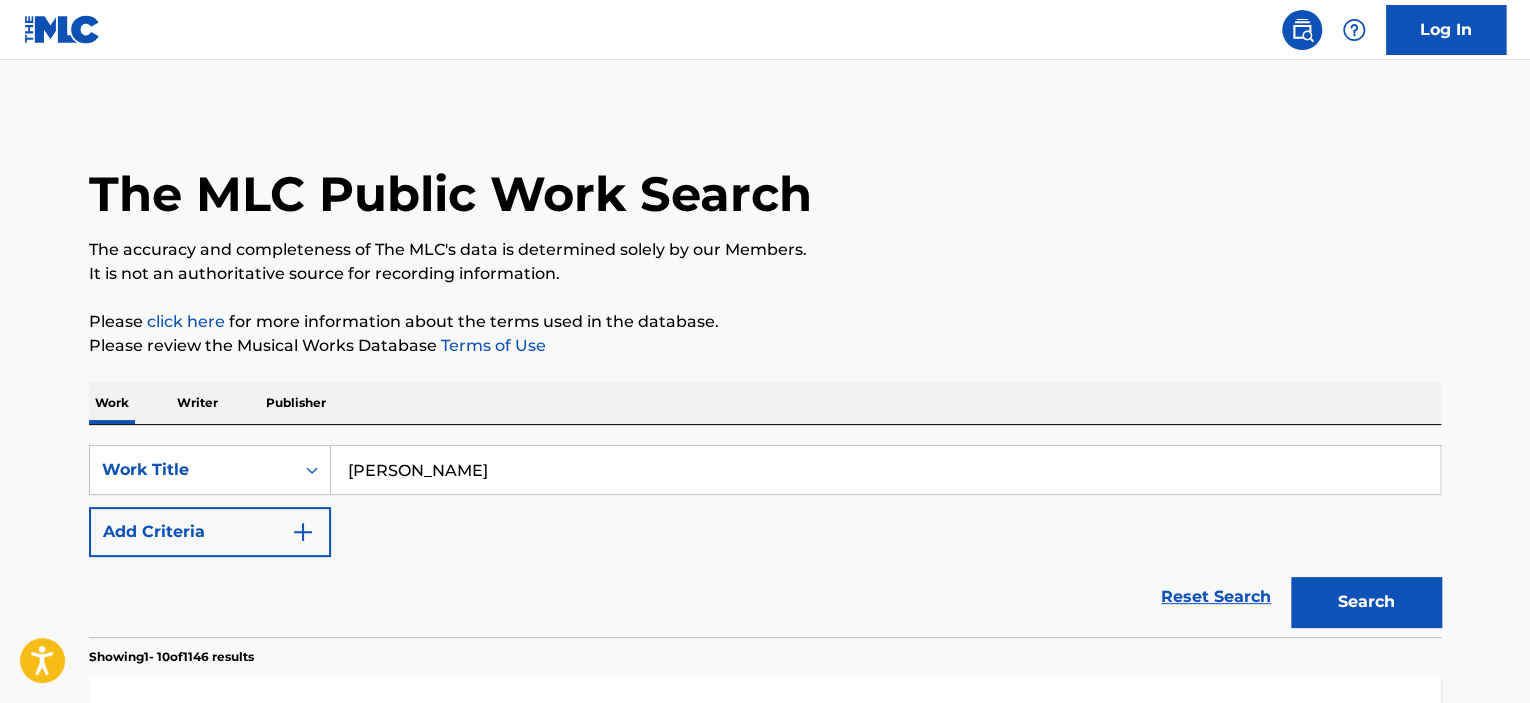 click on "Writer" at bounding box center (197, 403) 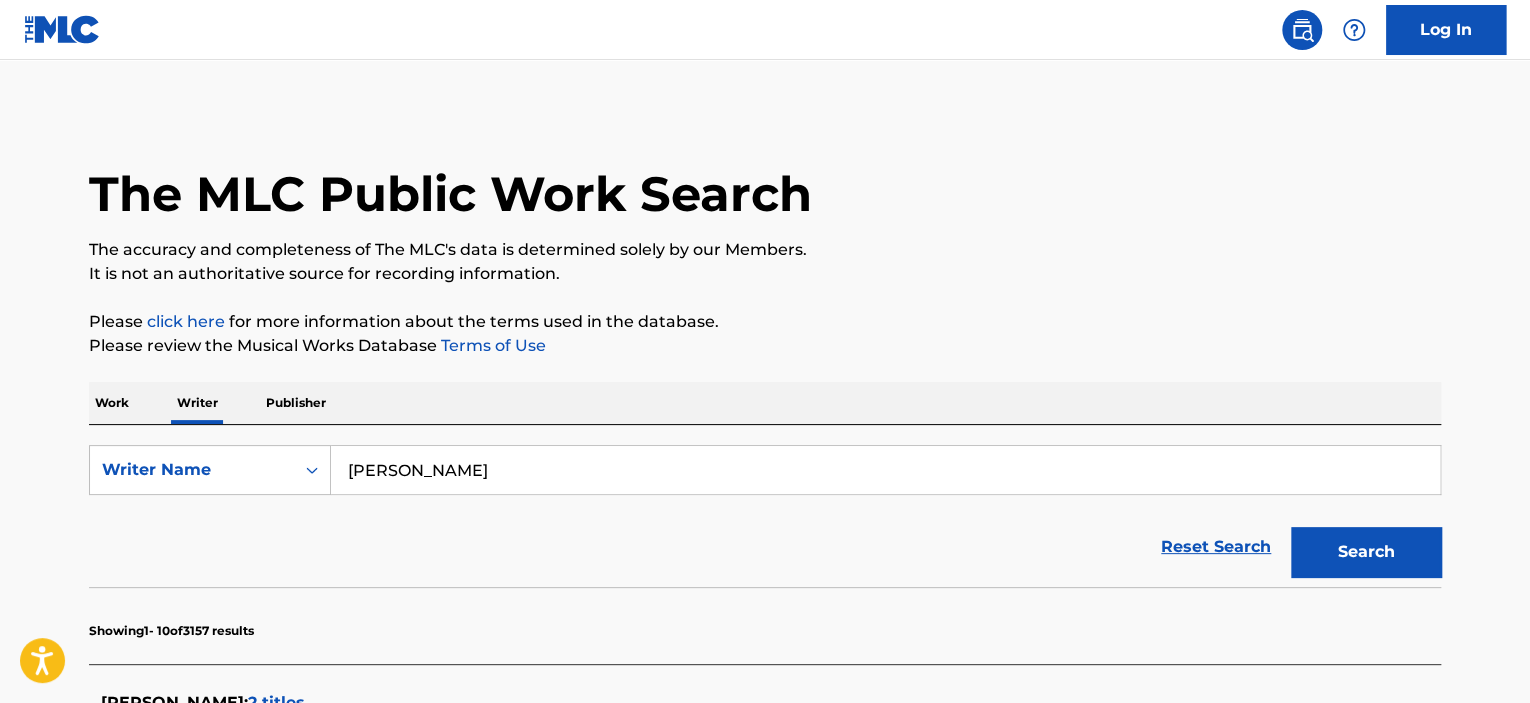 click on "Publisher" at bounding box center (296, 403) 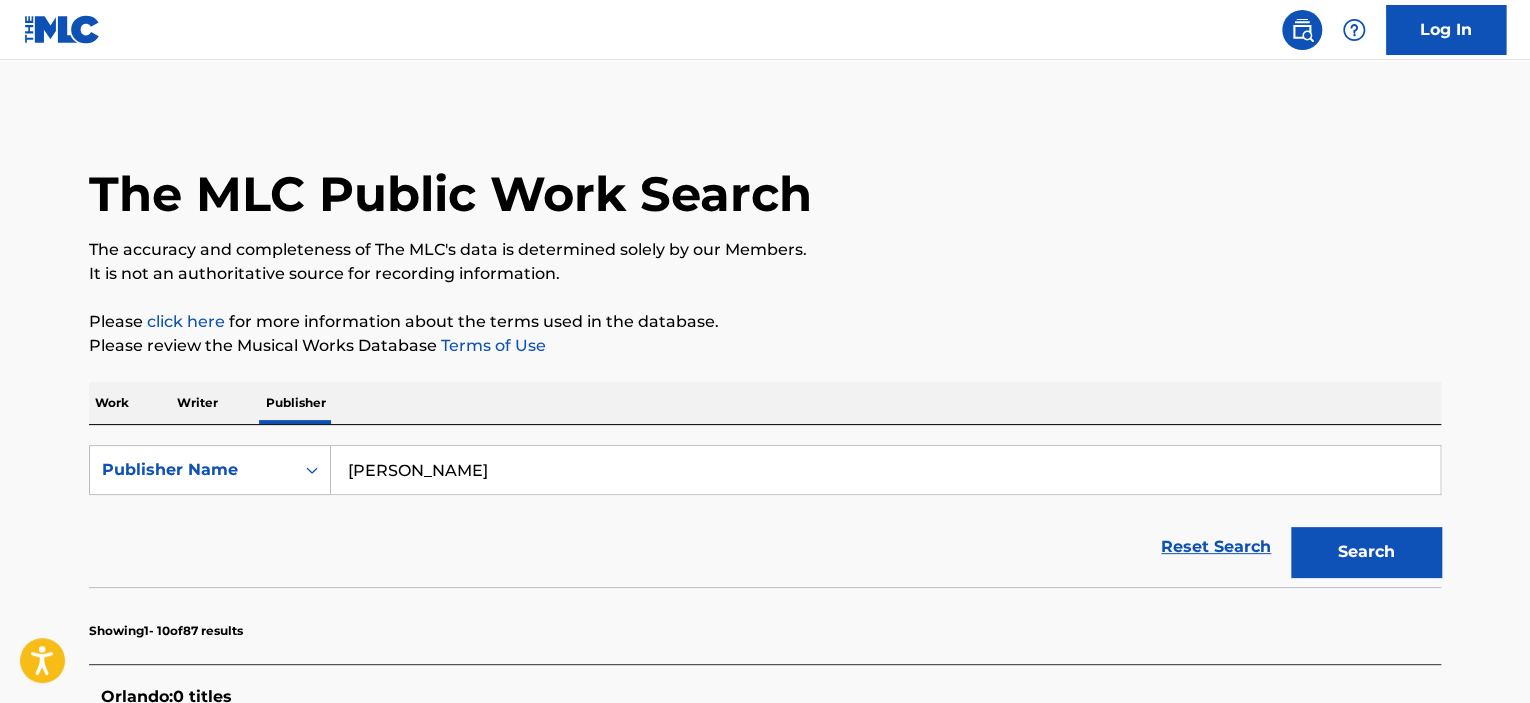 drag, startPoint x: 532, startPoint y: 485, endPoint x: 79, endPoint y: 455, distance: 453.99228 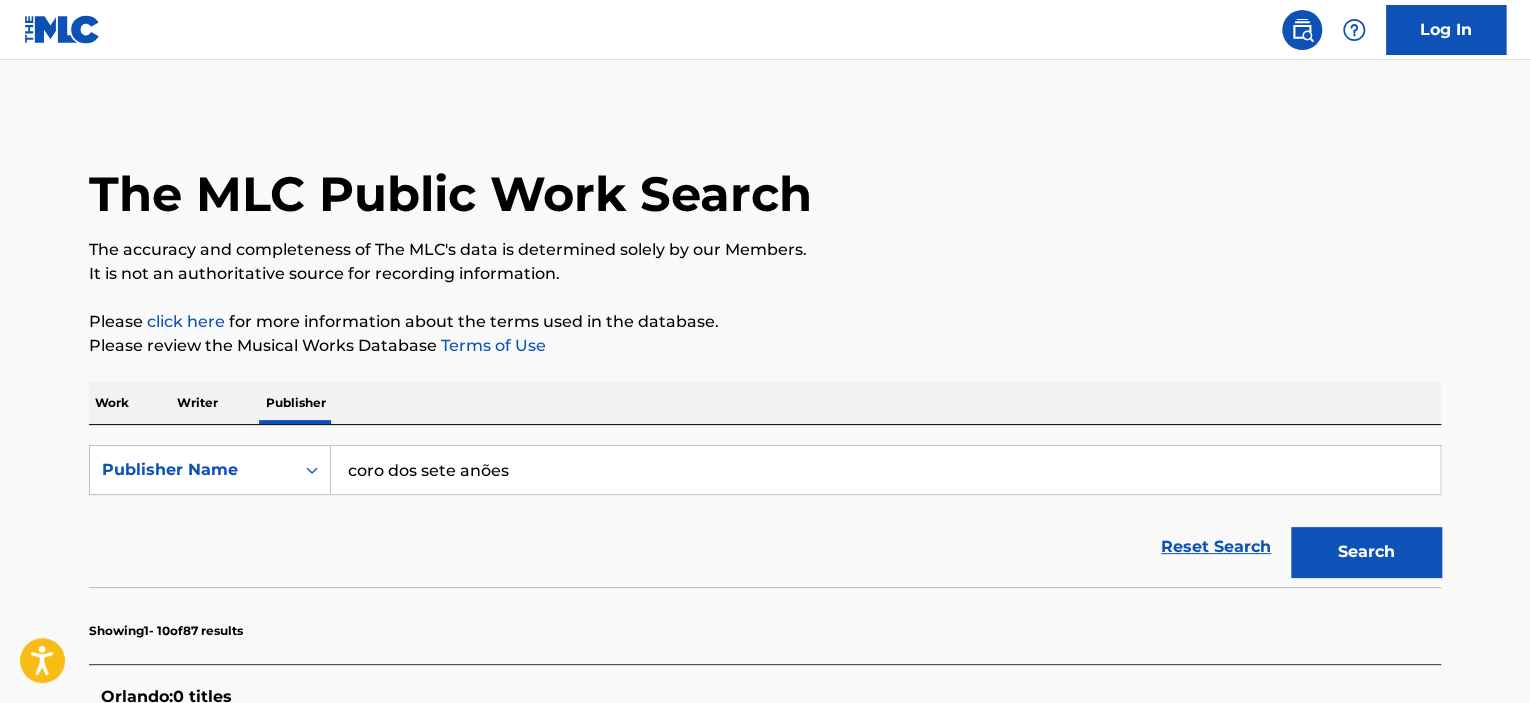 type on "coro dos sete anões" 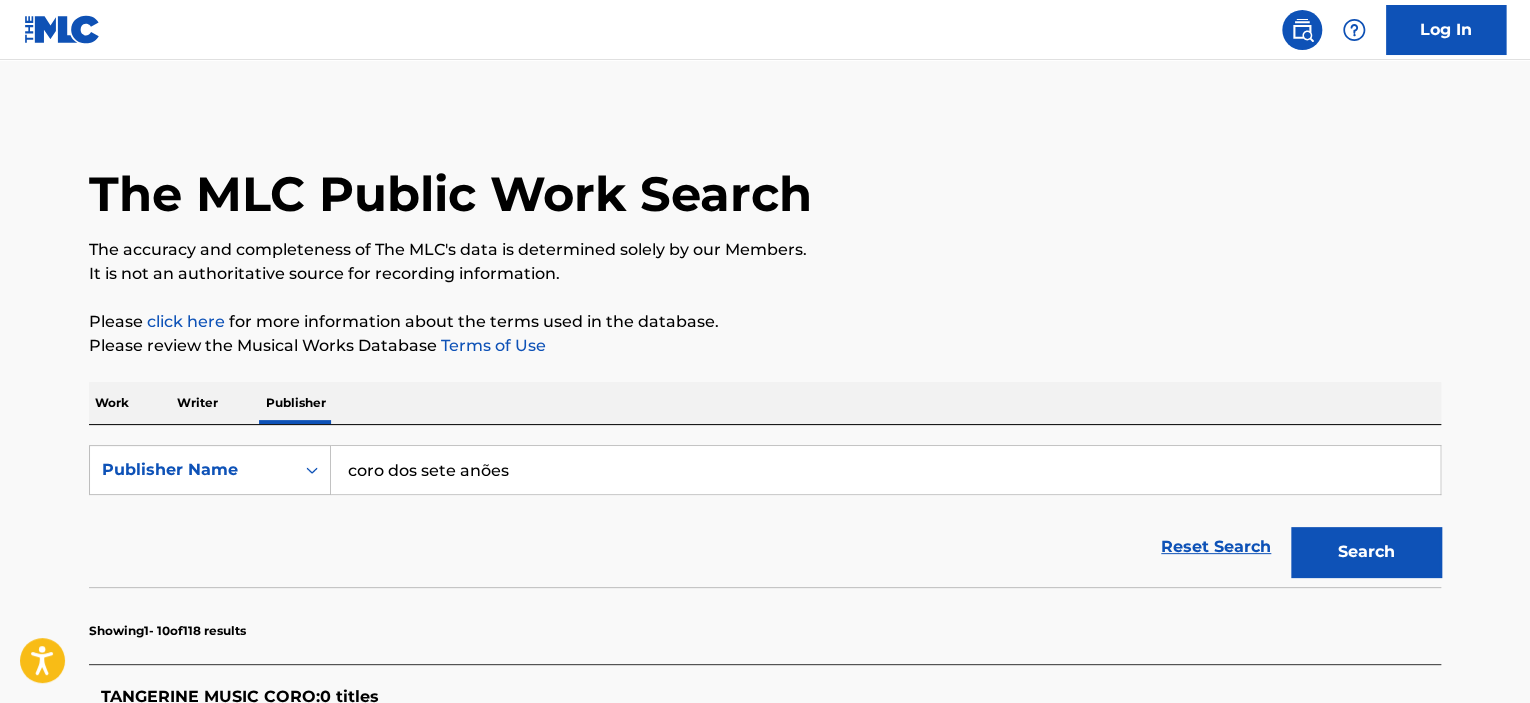 scroll, scrollTop: 244, scrollLeft: 0, axis: vertical 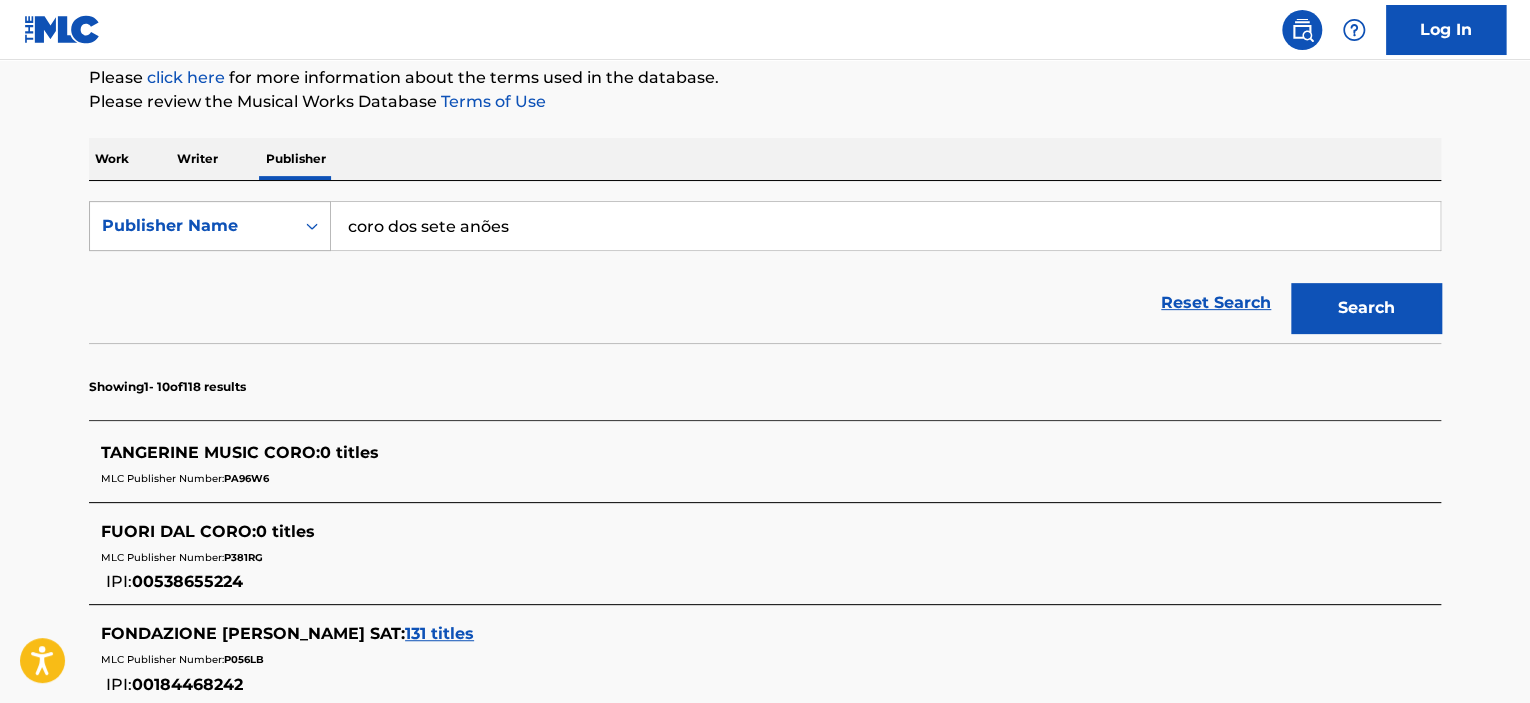 drag, startPoint x: 553, startPoint y: 230, endPoint x: 227, endPoint y: 243, distance: 326.2591 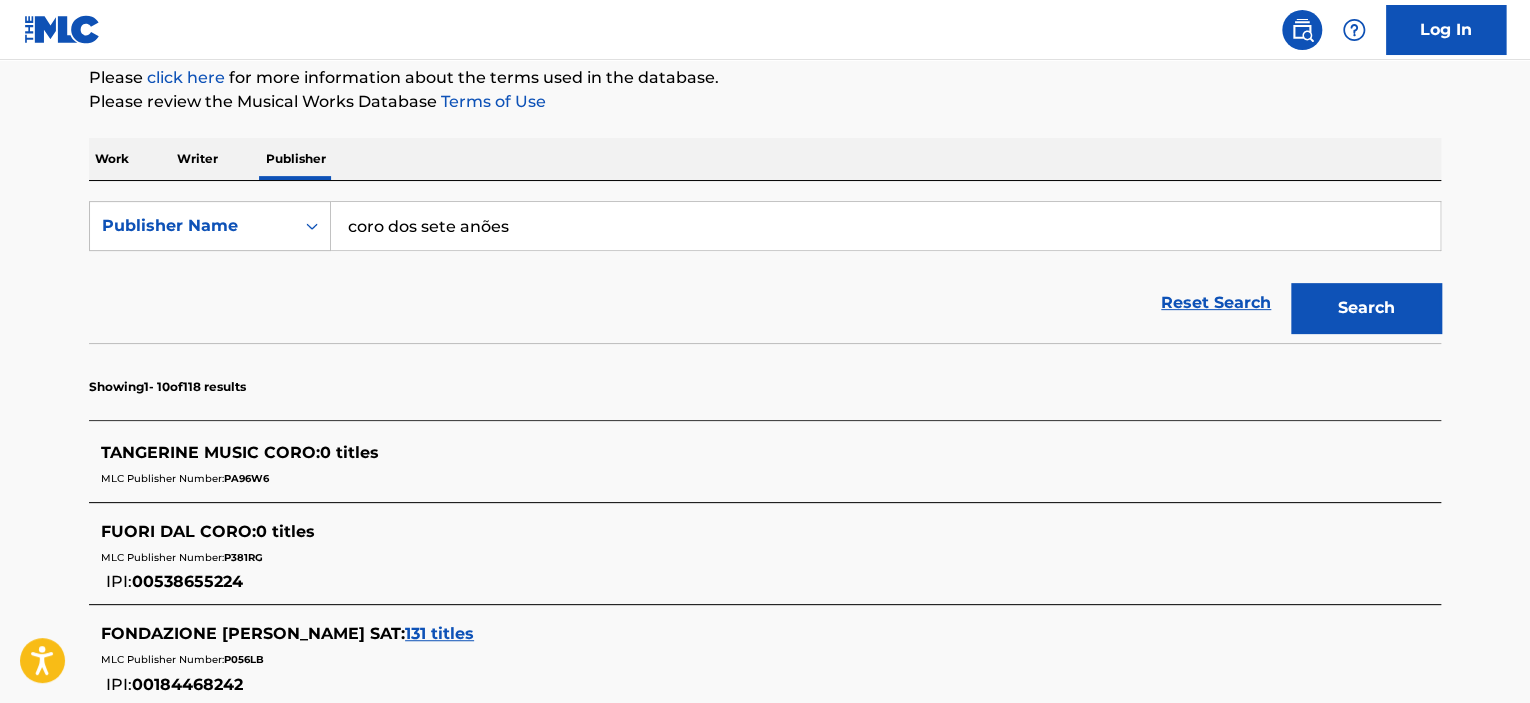 click on "Work Writer Publisher" at bounding box center (765, 159) 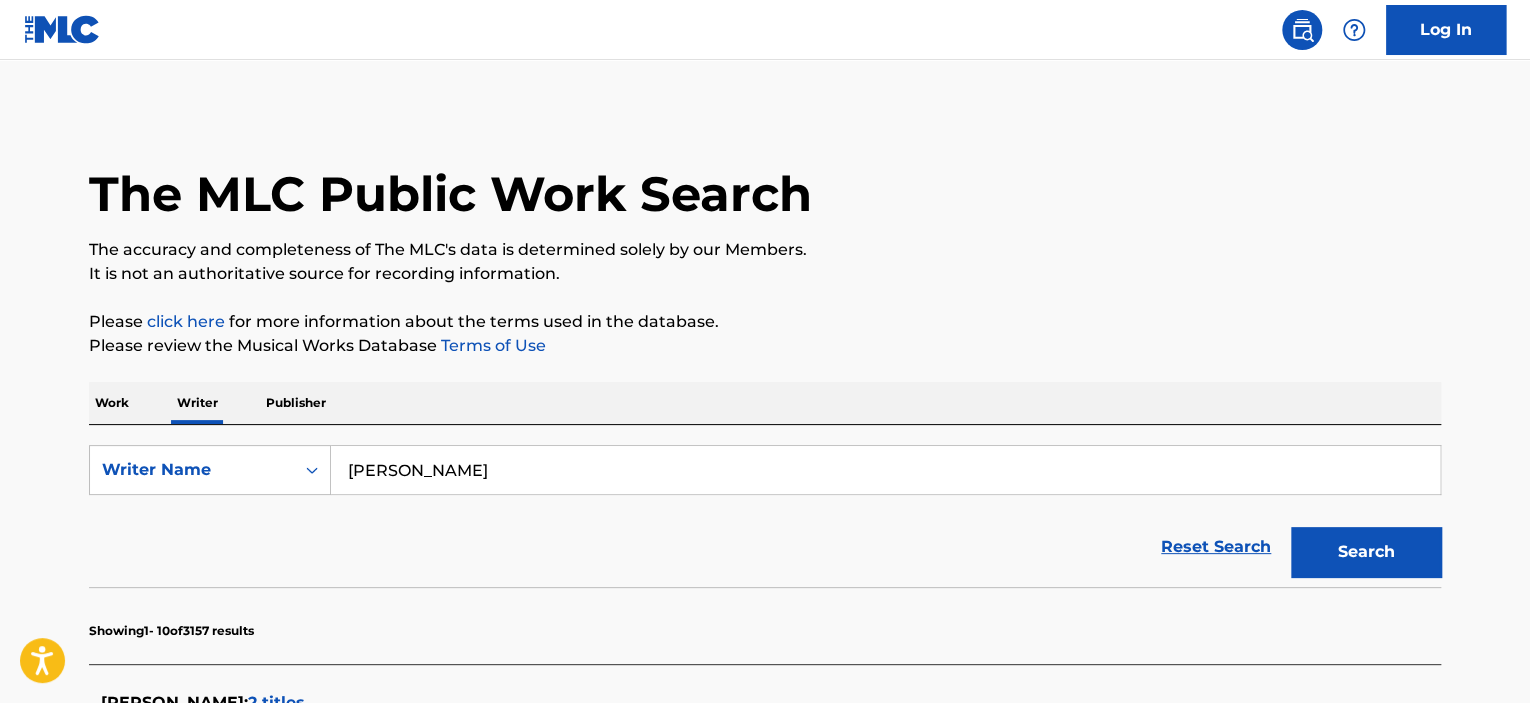 drag, startPoint x: 539, startPoint y: 467, endPoint x: 75, endPoint y: 482, distance: 464.2424 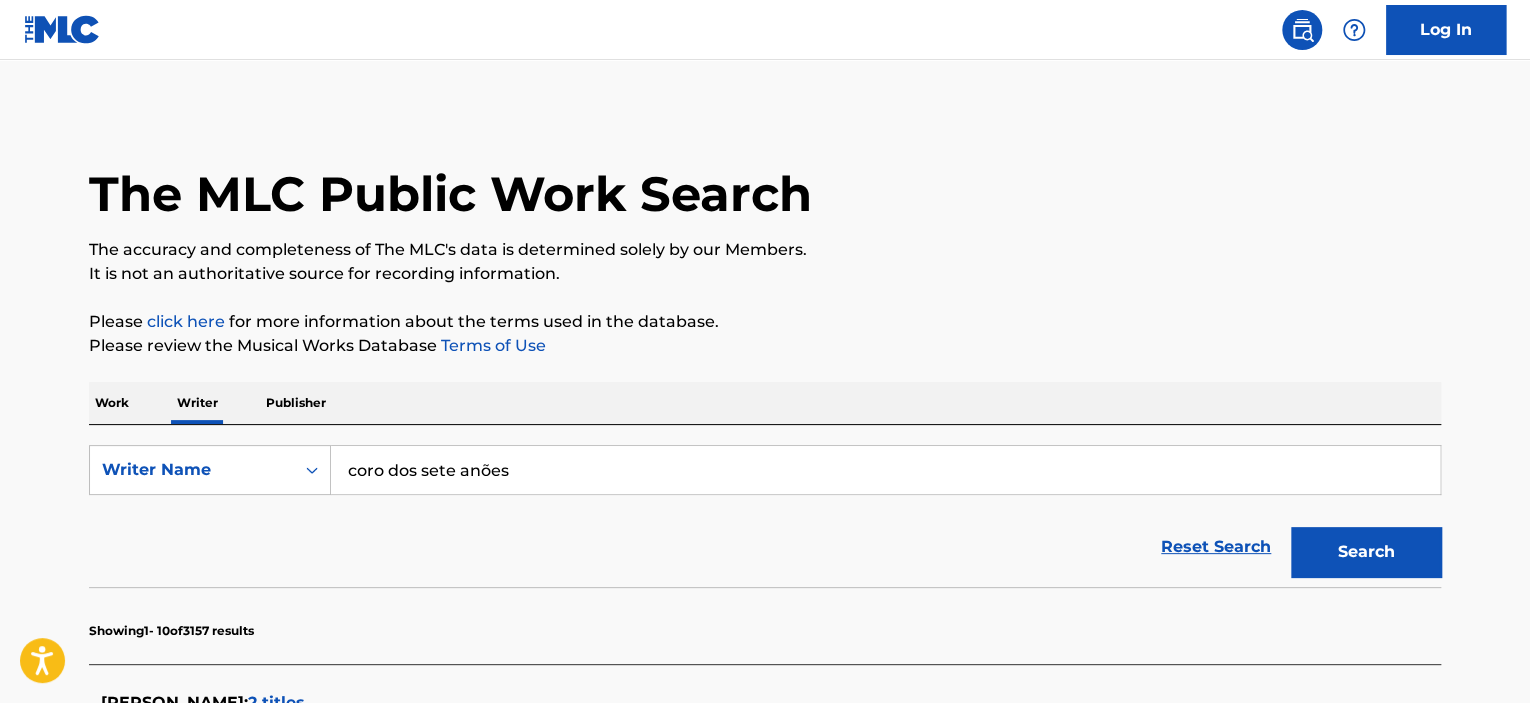 type on "coro dos sete anões" 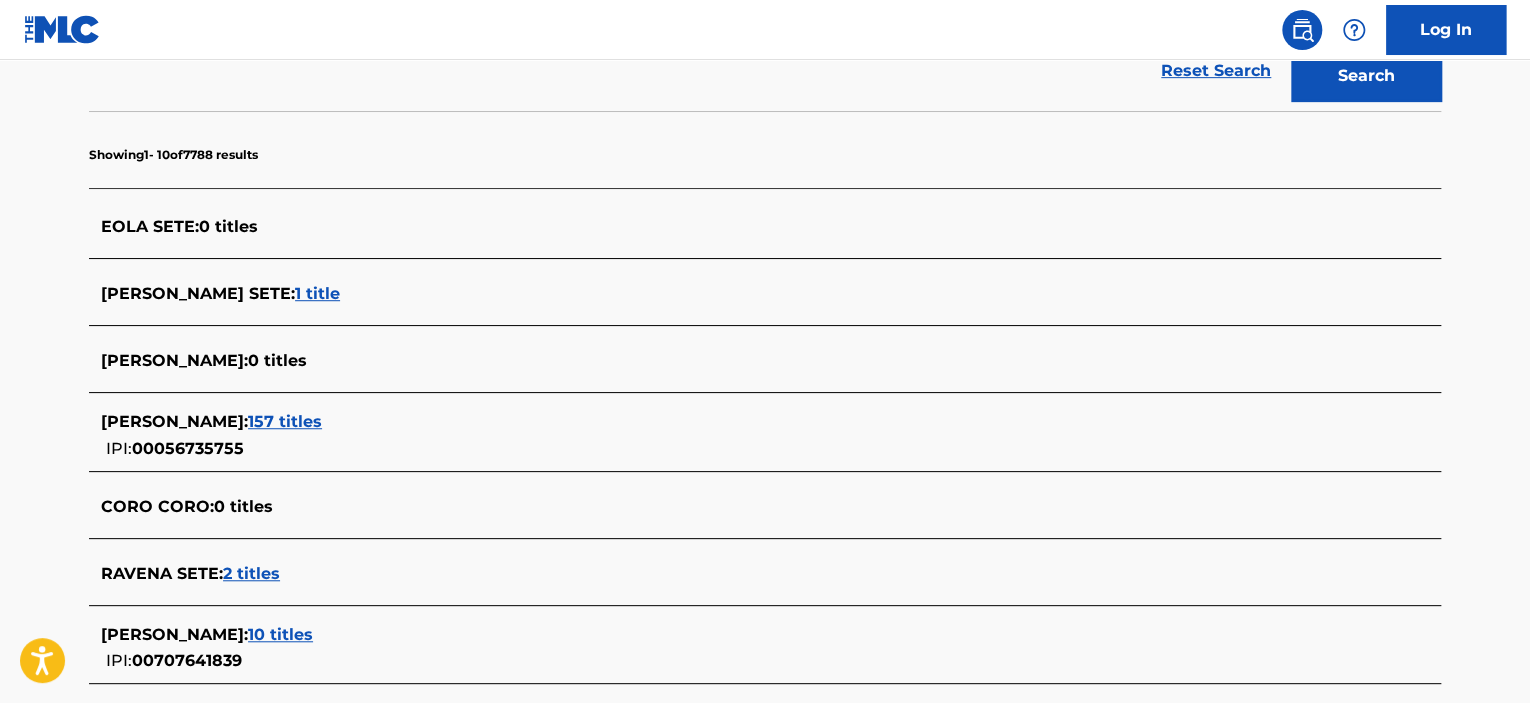 scroll, scrollTop: 0, scrollLeft: 0, axis: both 